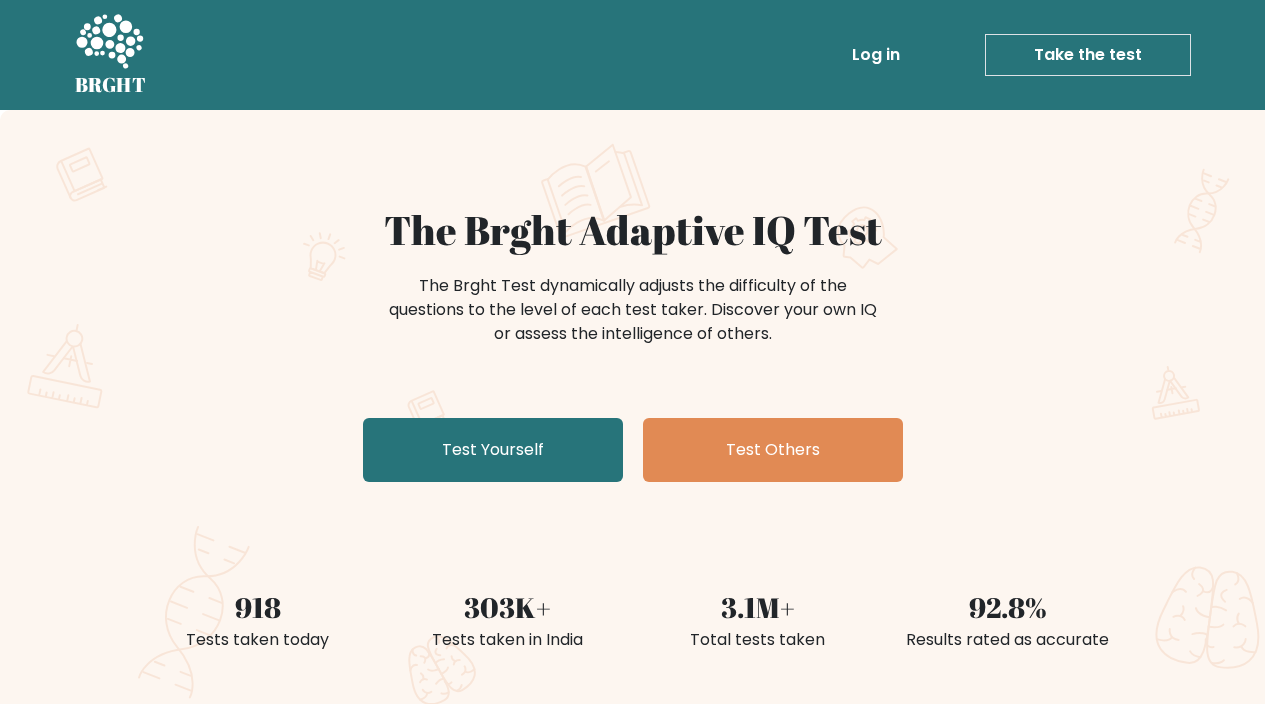 scroll, scrollTop: 0, scrollLeft: 0, axis: both 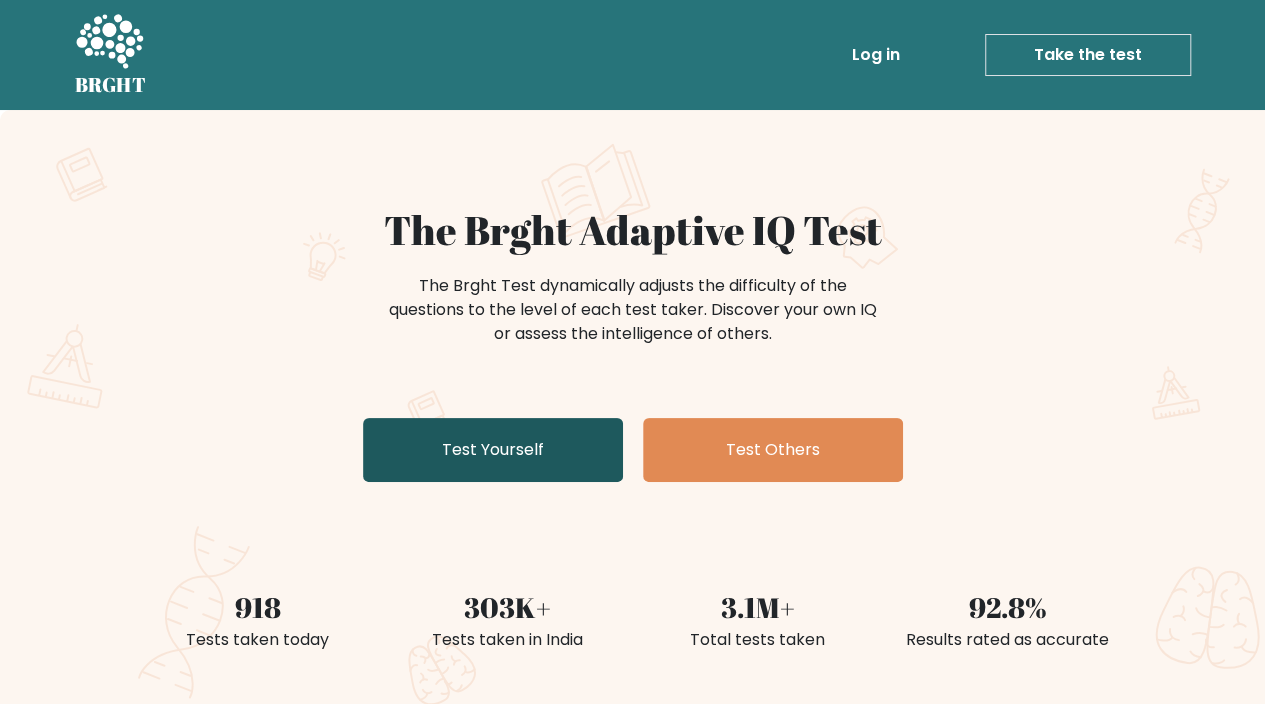 click on "Test Yourself" at bounding box center (493, 450) 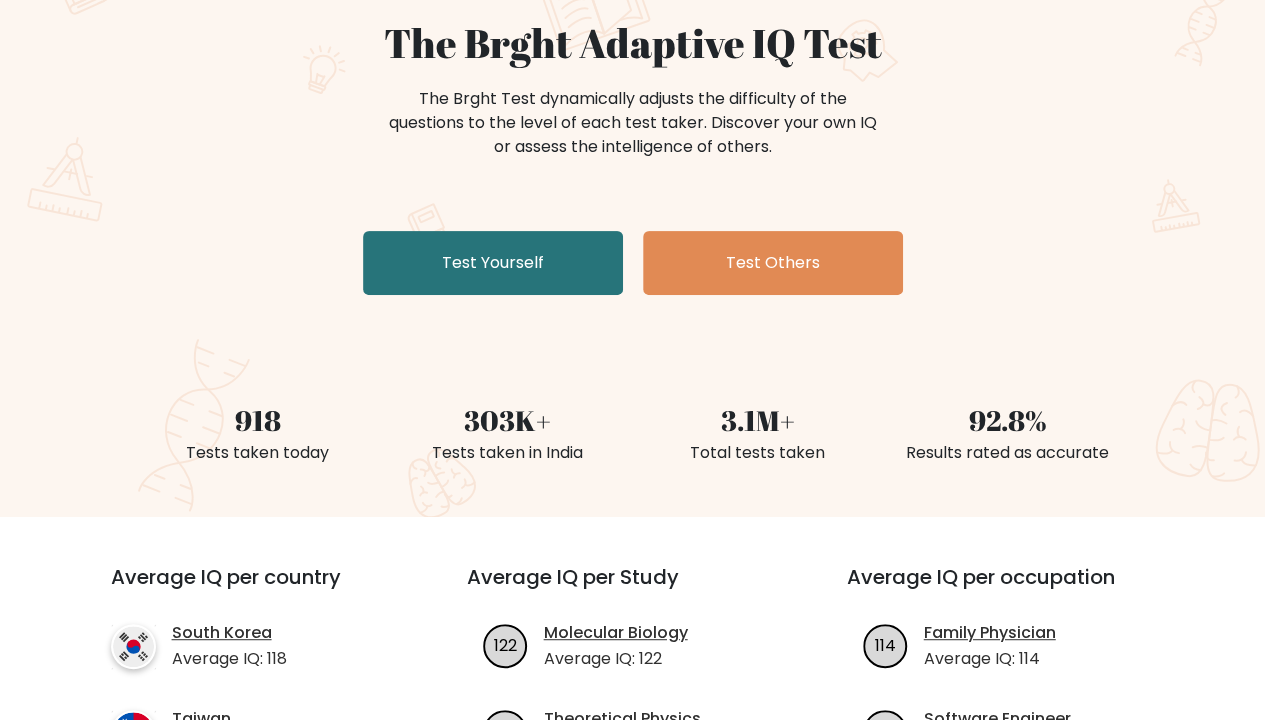 scroll, scrollTop: 188, scrollLeft: 0, axis: vertical 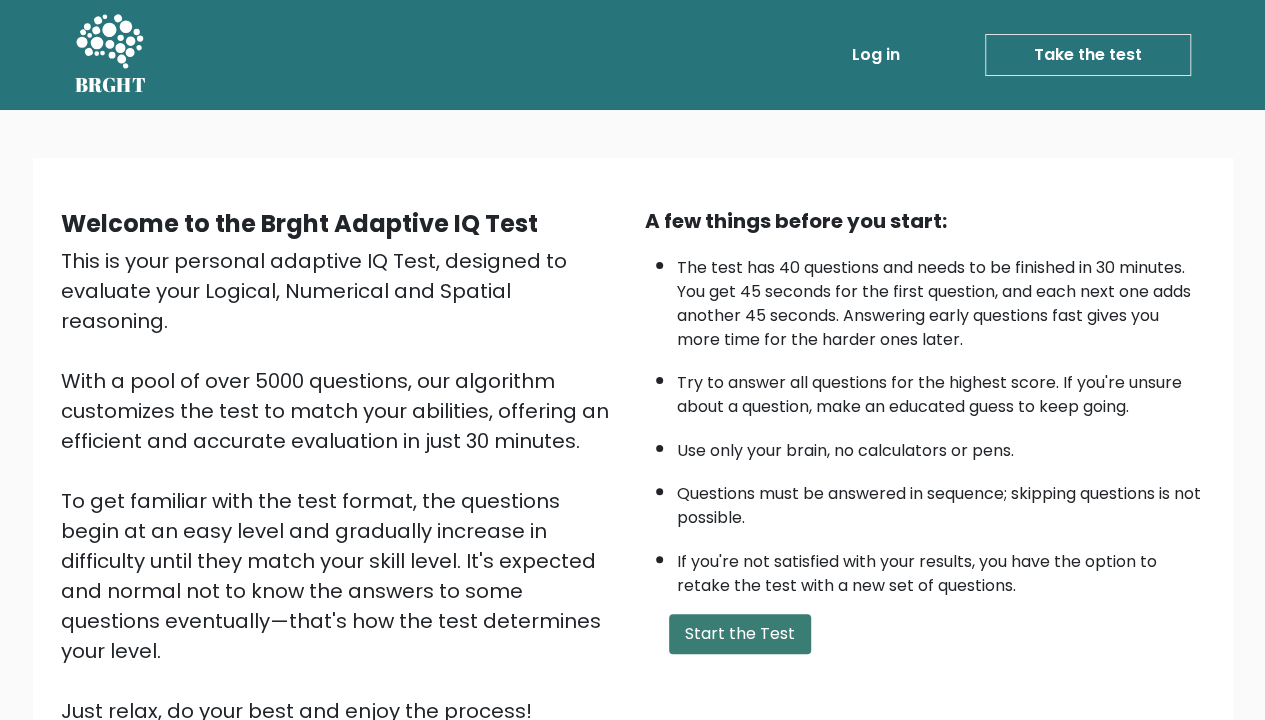click on "Start the Test" at bounding box center [740, 634] 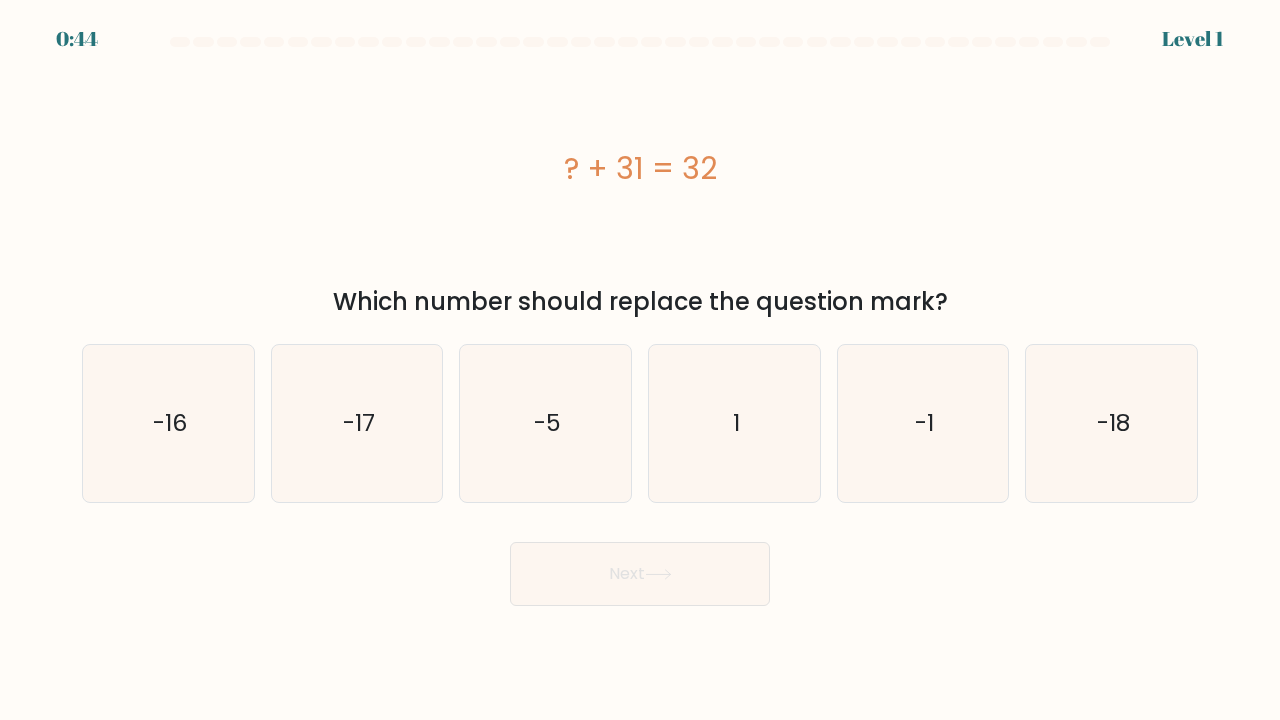 scroll, scrollTop: 0, scrollLeft: 0, axis: both 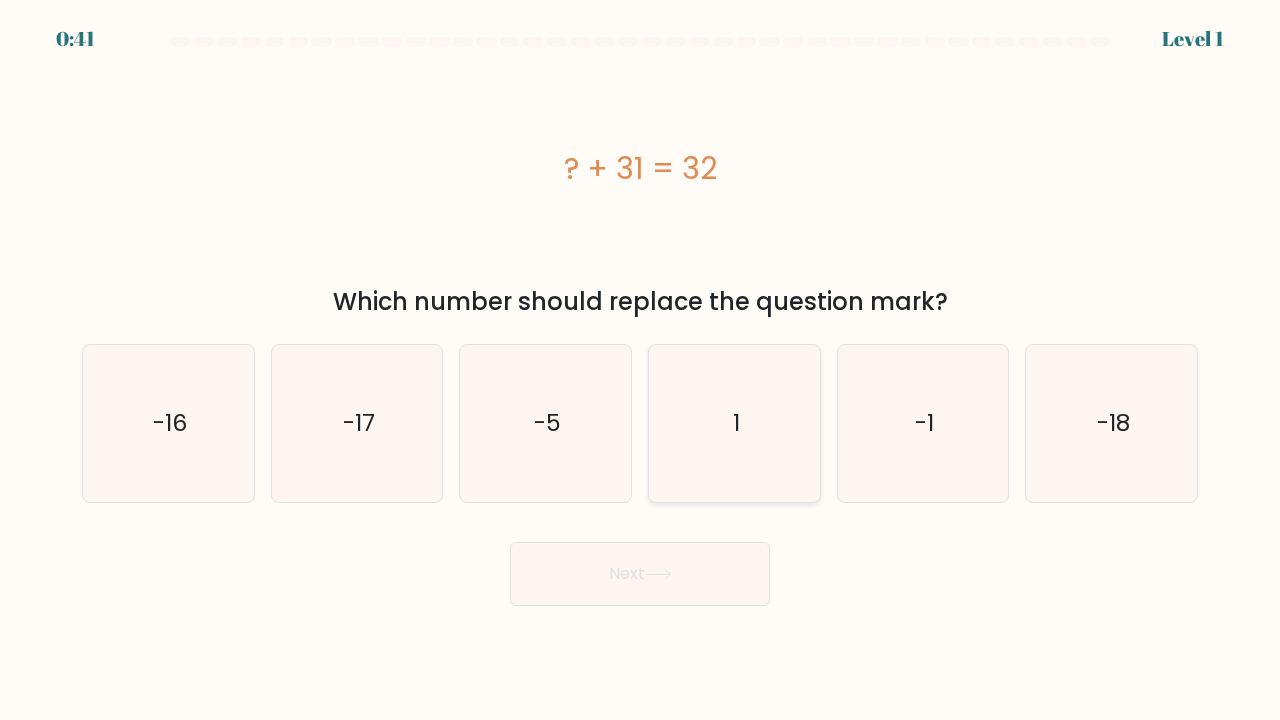 click on "1" 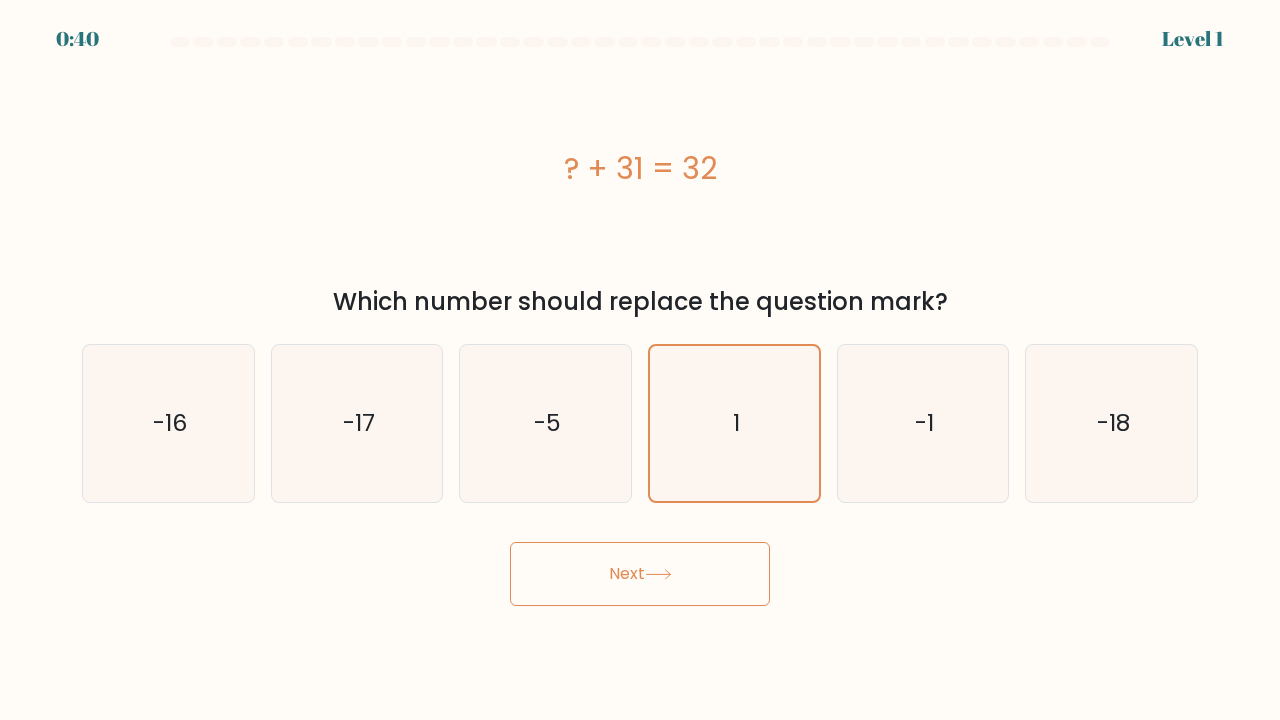 drag, startPoint x: 705, startPoint y: 609, endPoint x: 697, endPoint y: 591, distance: 19.697716 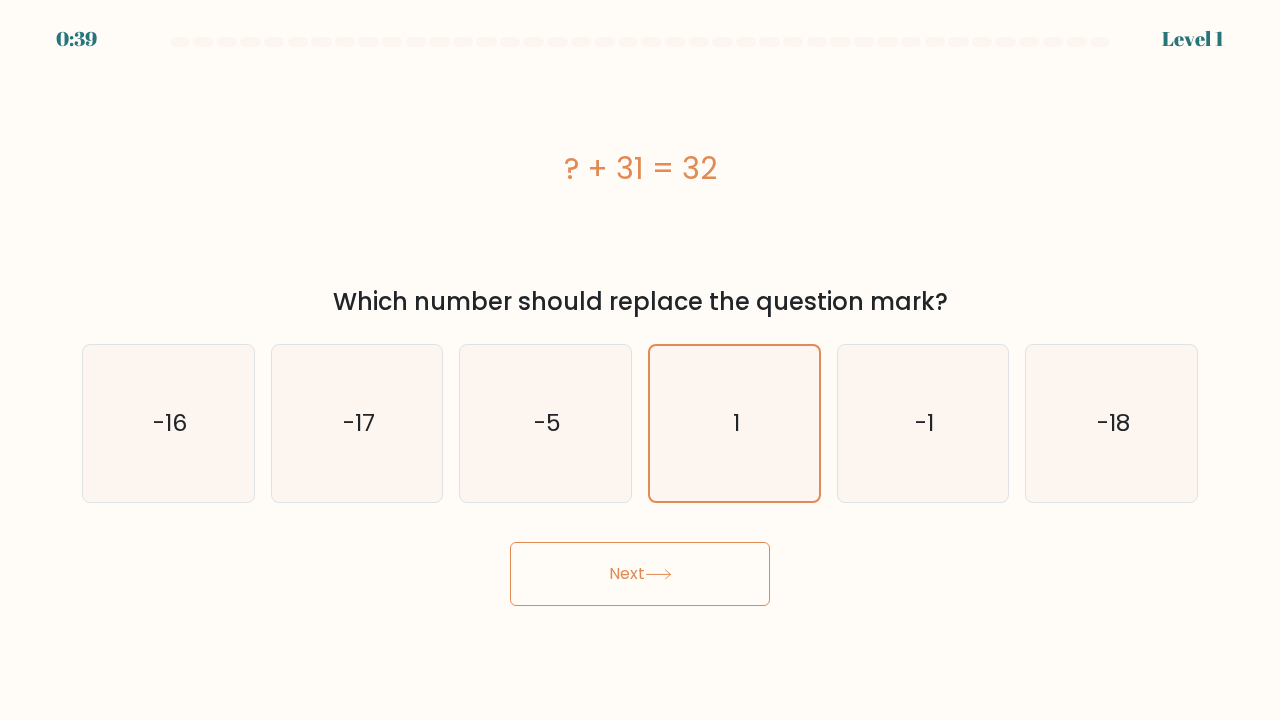 click on "Next" at bounding box center (640, 574) 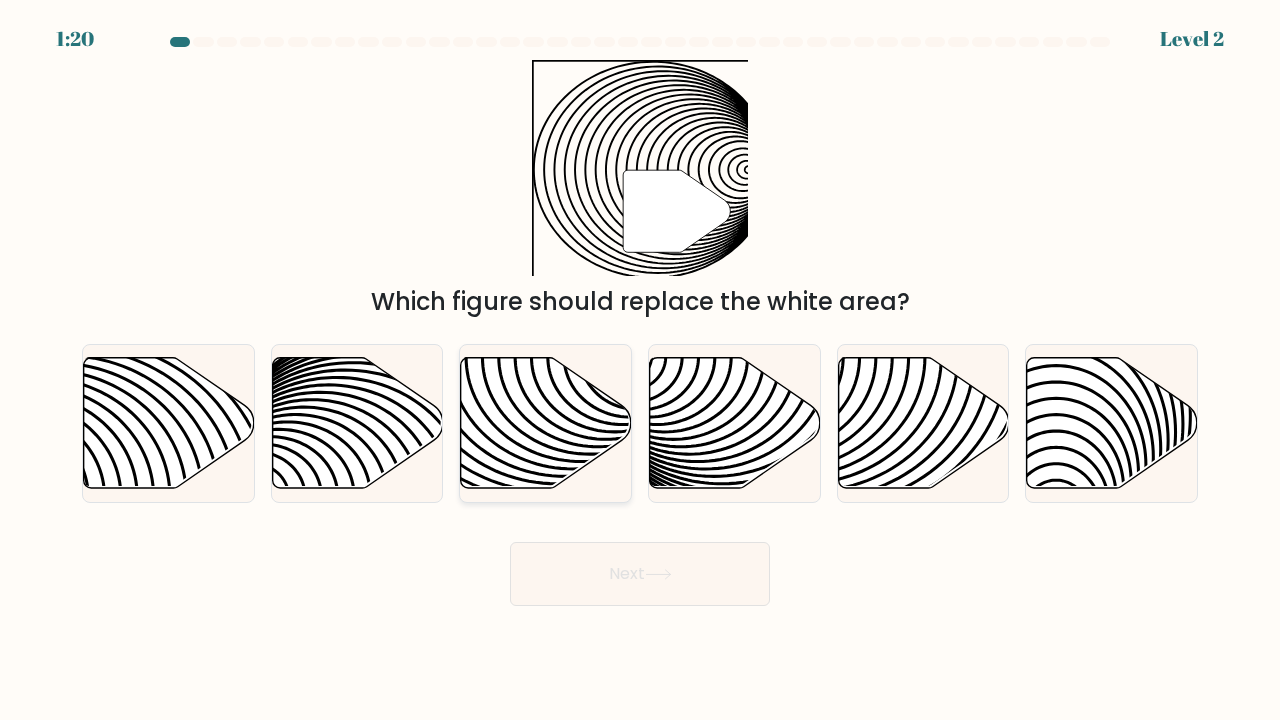 click 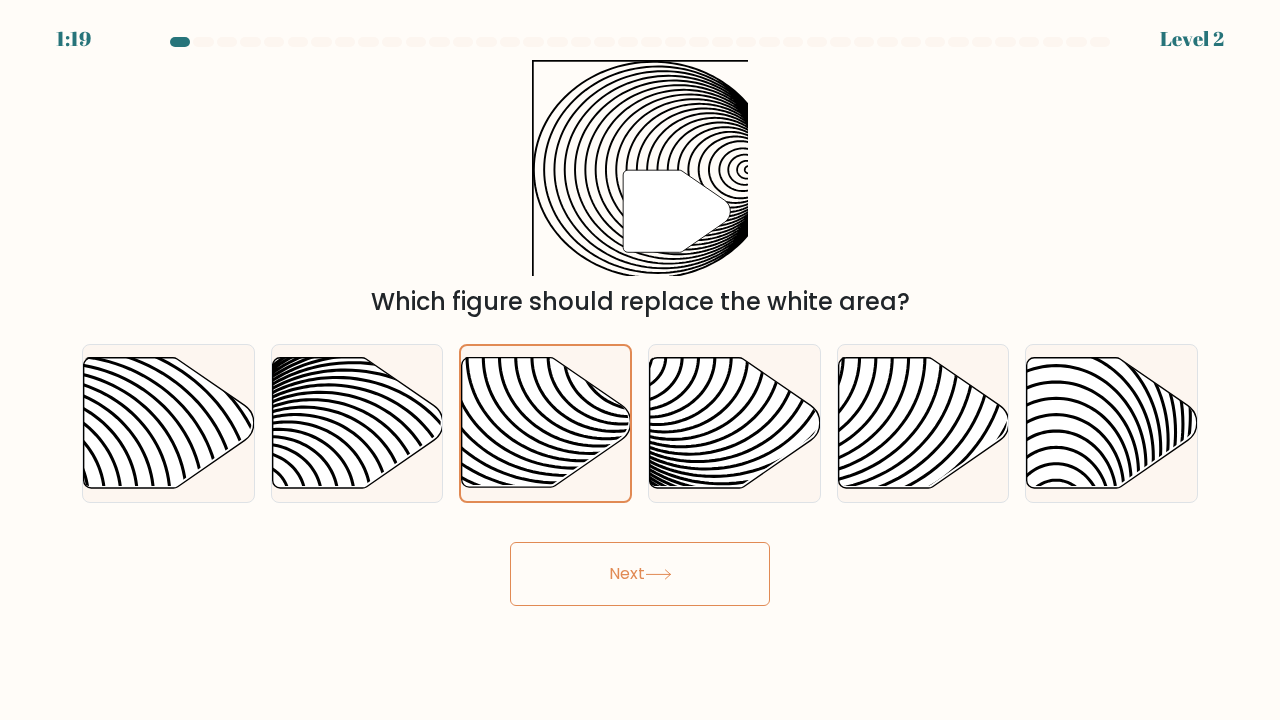 click on "Next" at bounding box center (640, 574) 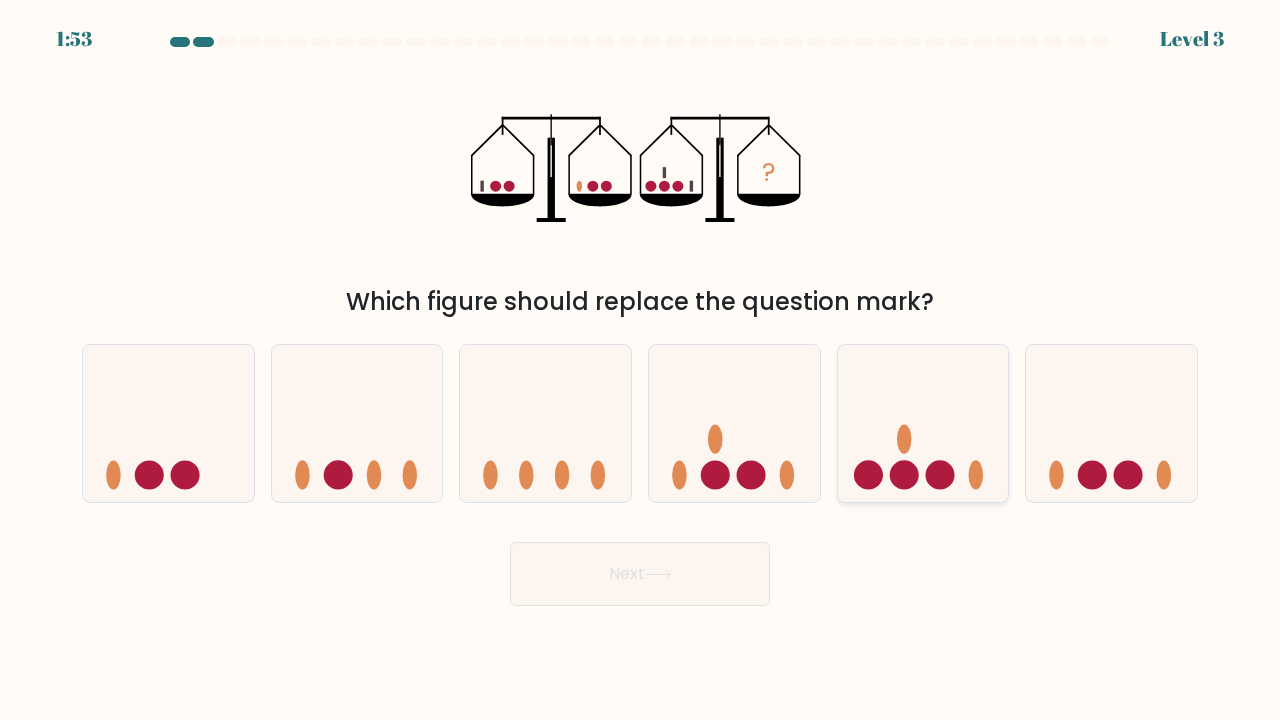 click 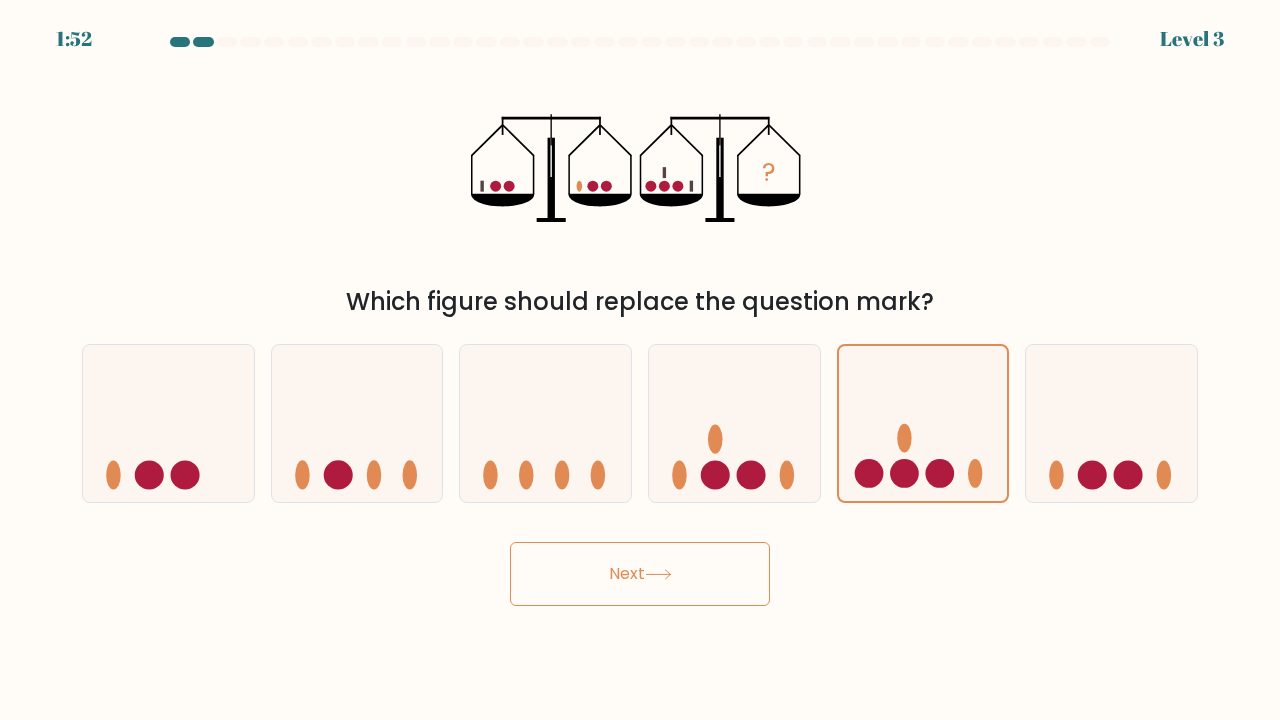 click on "Next" at bounding box center [640, 574] 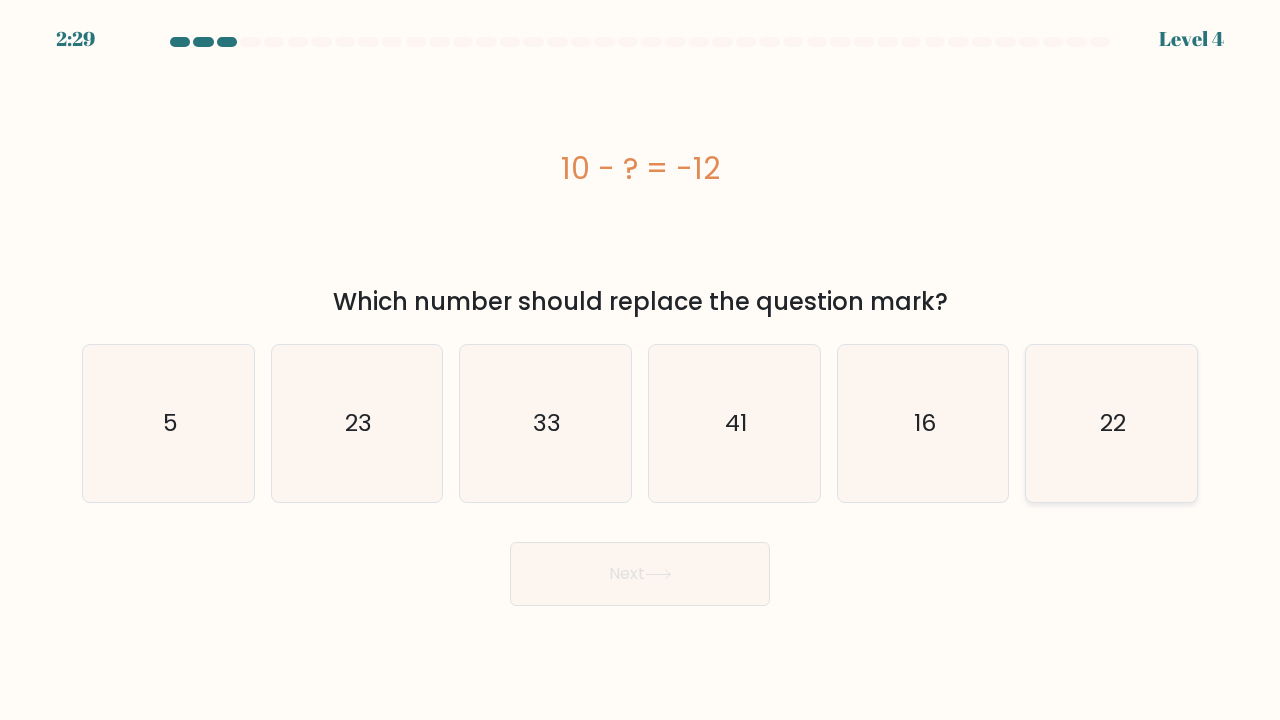 click on "22" 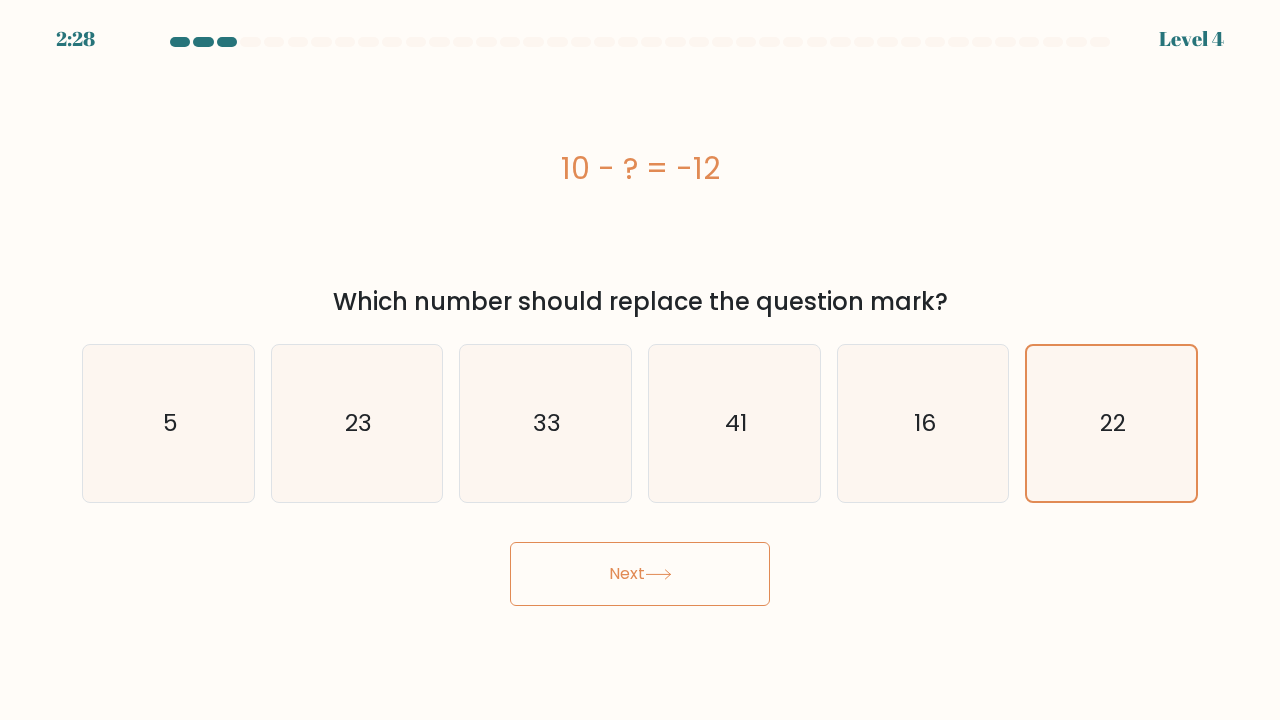 click on "Next" at bounding box center (640, 574) 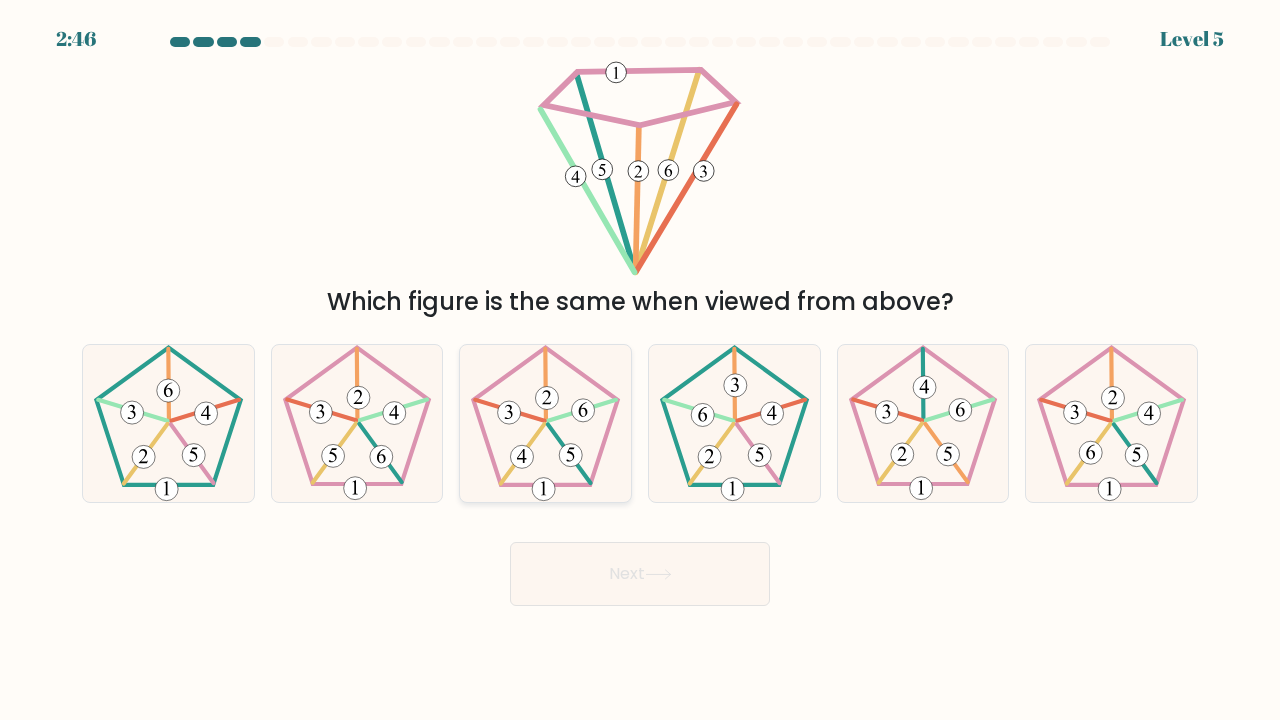 click 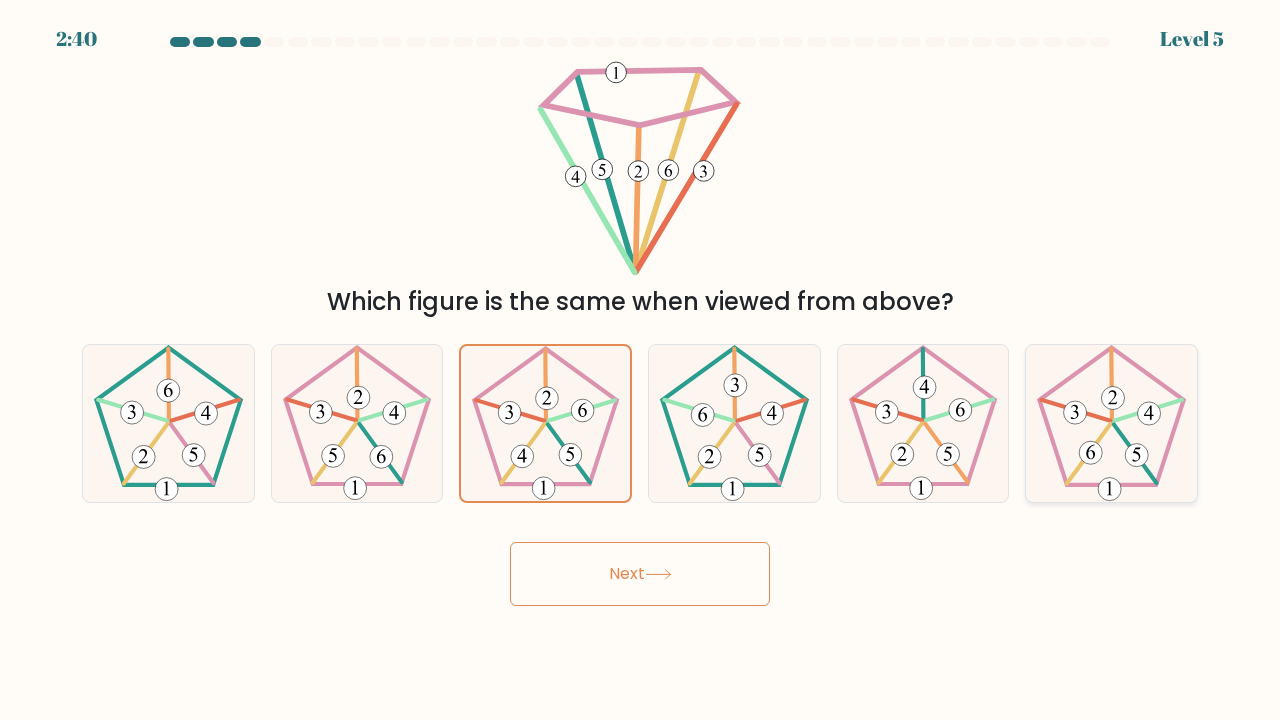 click 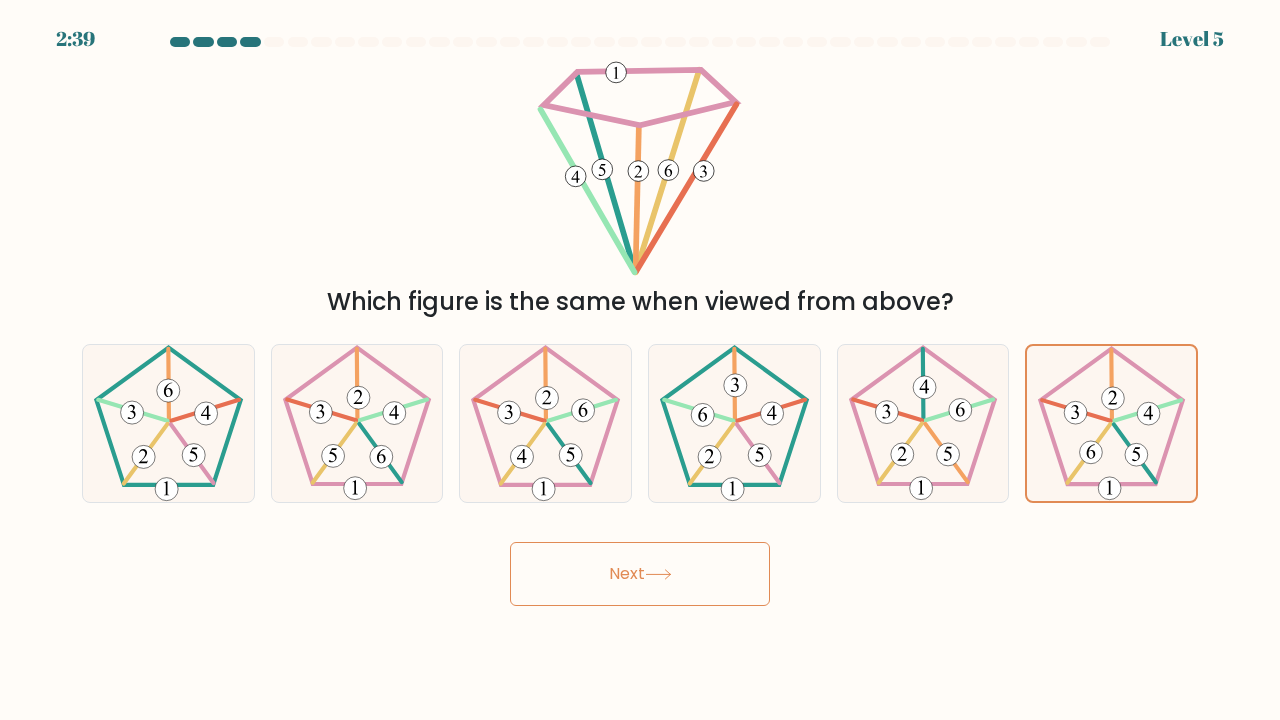 click on "Next" at bounding box center [640, 574] 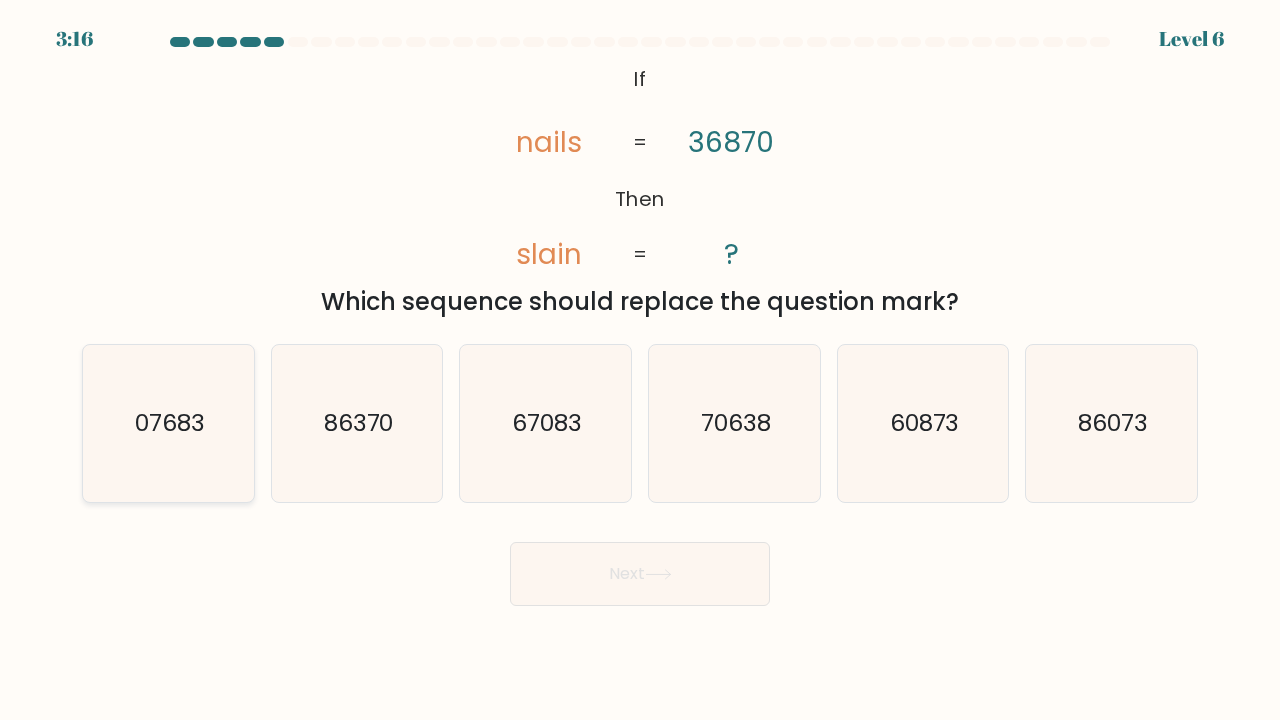 click on "07683" 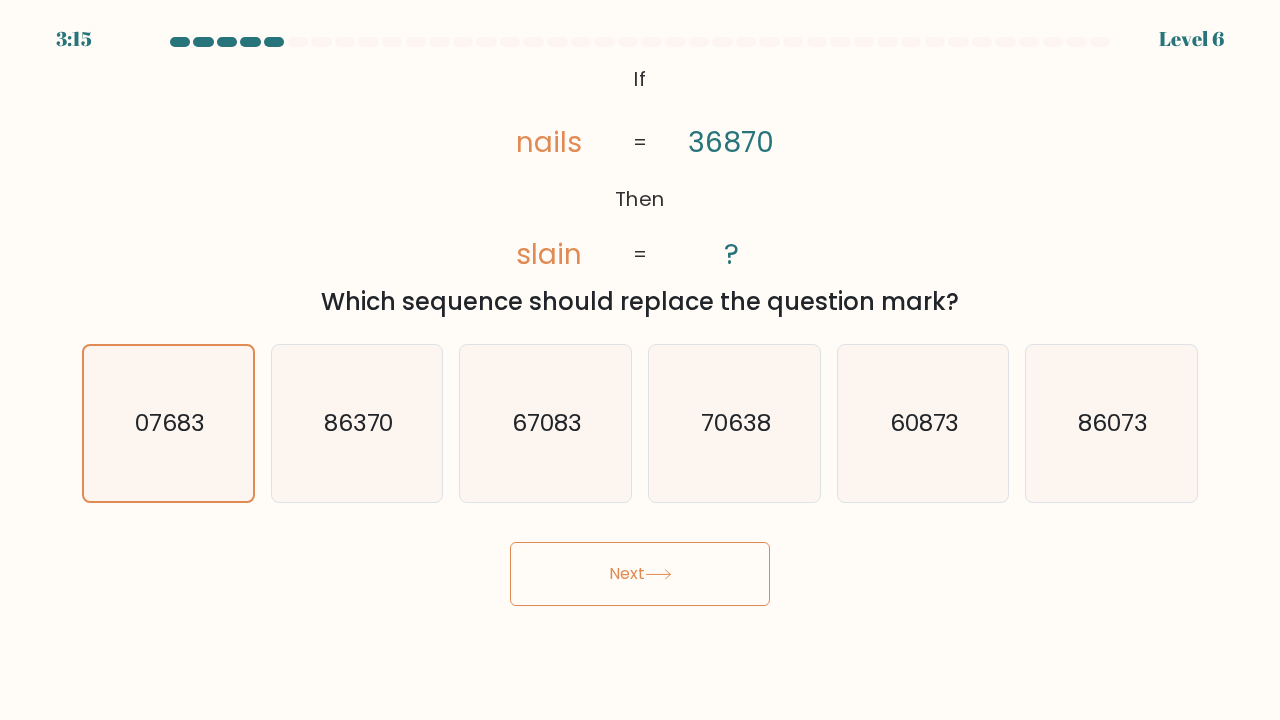click on "Next" at bounding box center [640, 574] 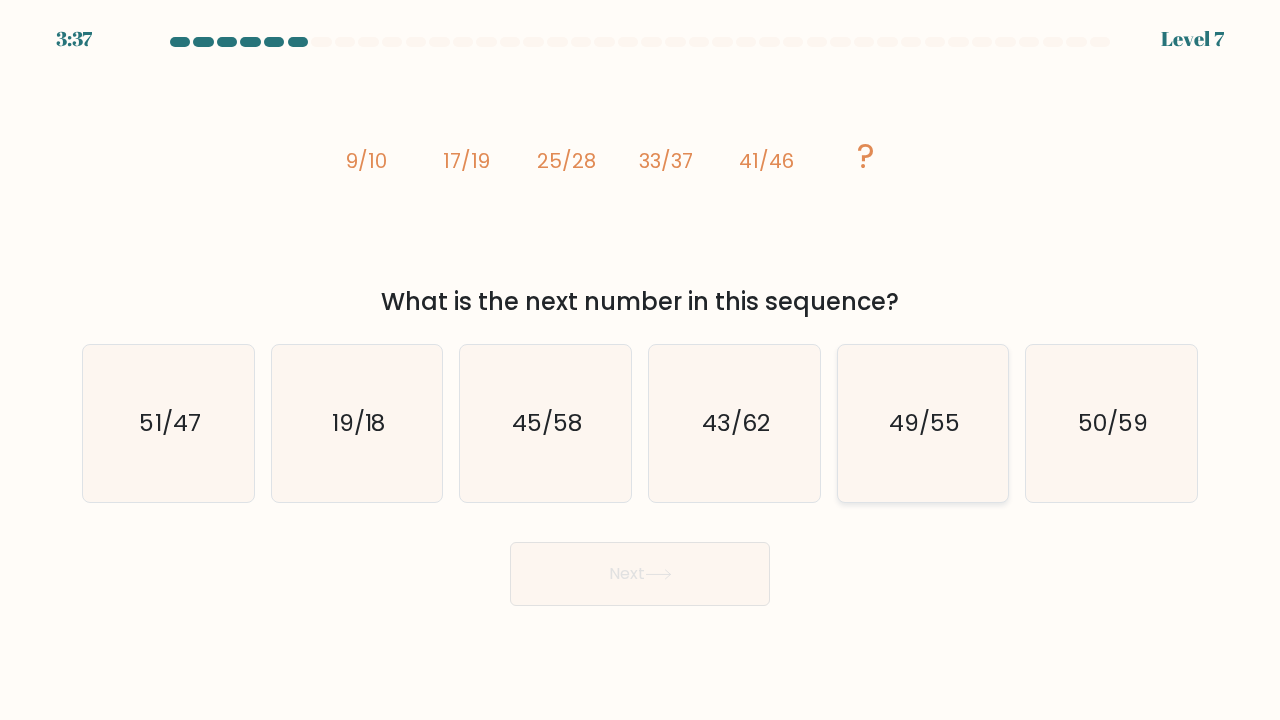 click on "49/55" 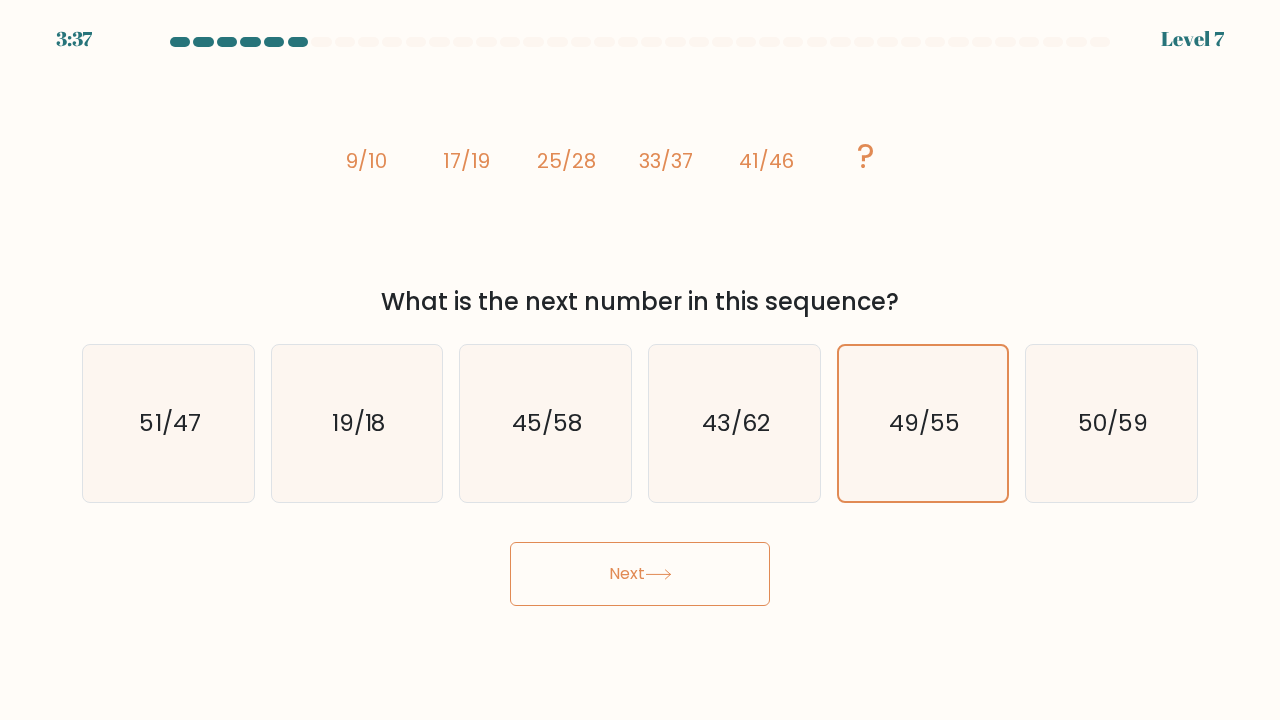 click on "Next" at bounding box center (640, 574) 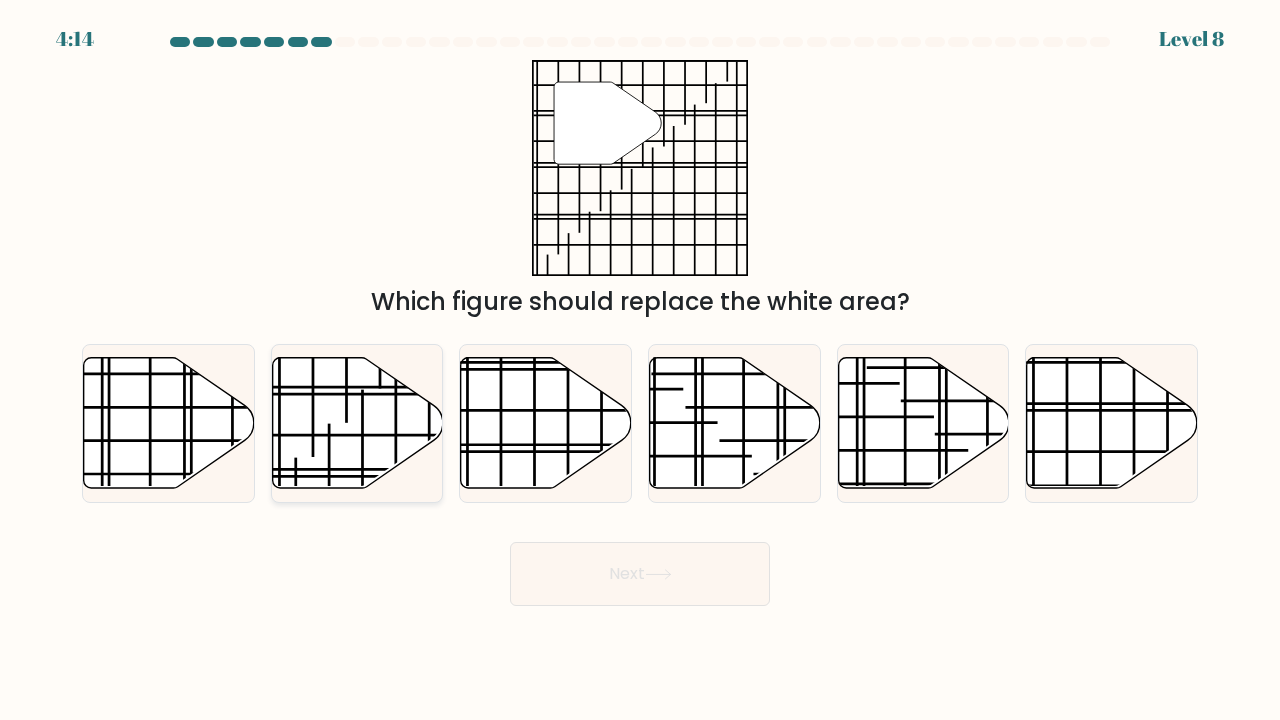 click 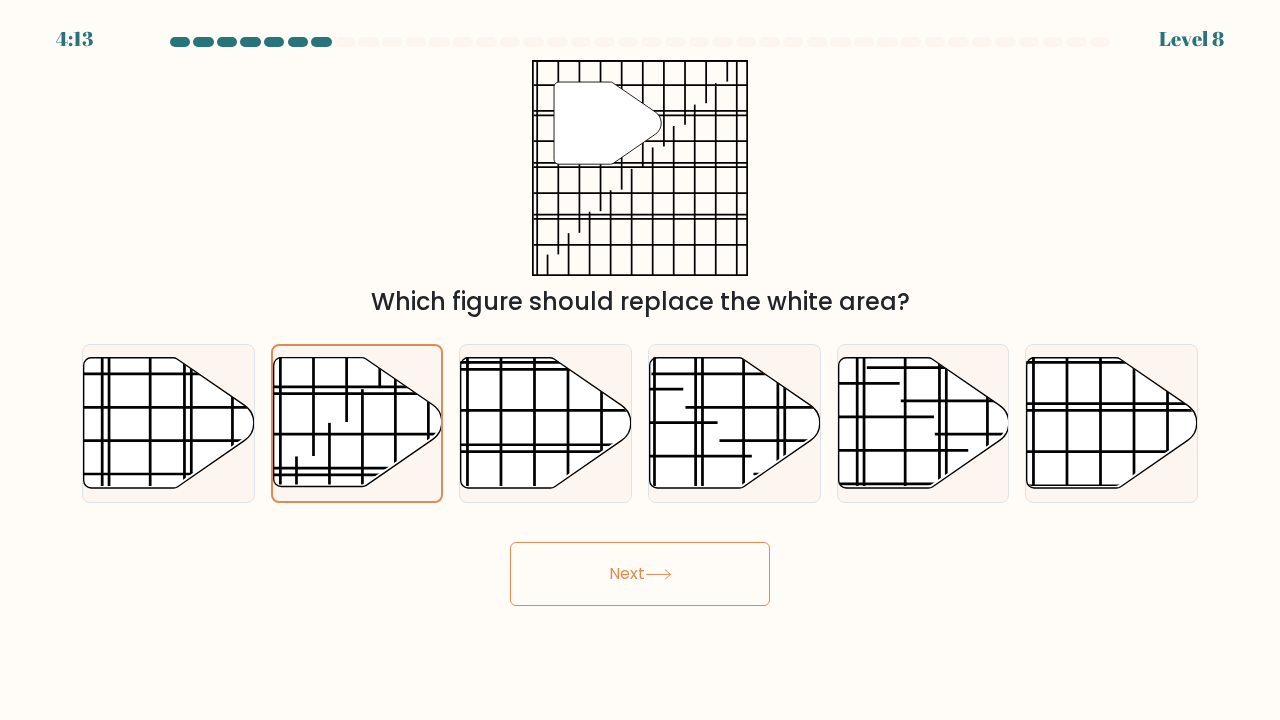 click on "Next" at bounding box center (640, 574) 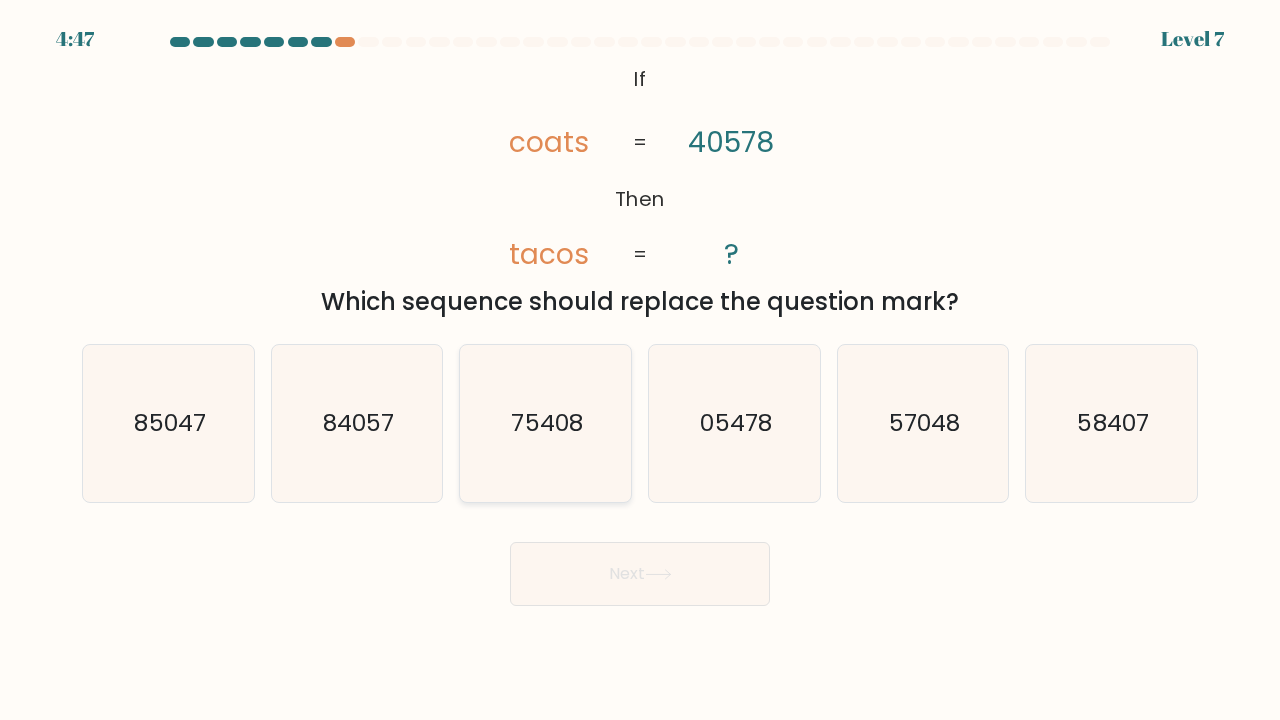 click on "75408" 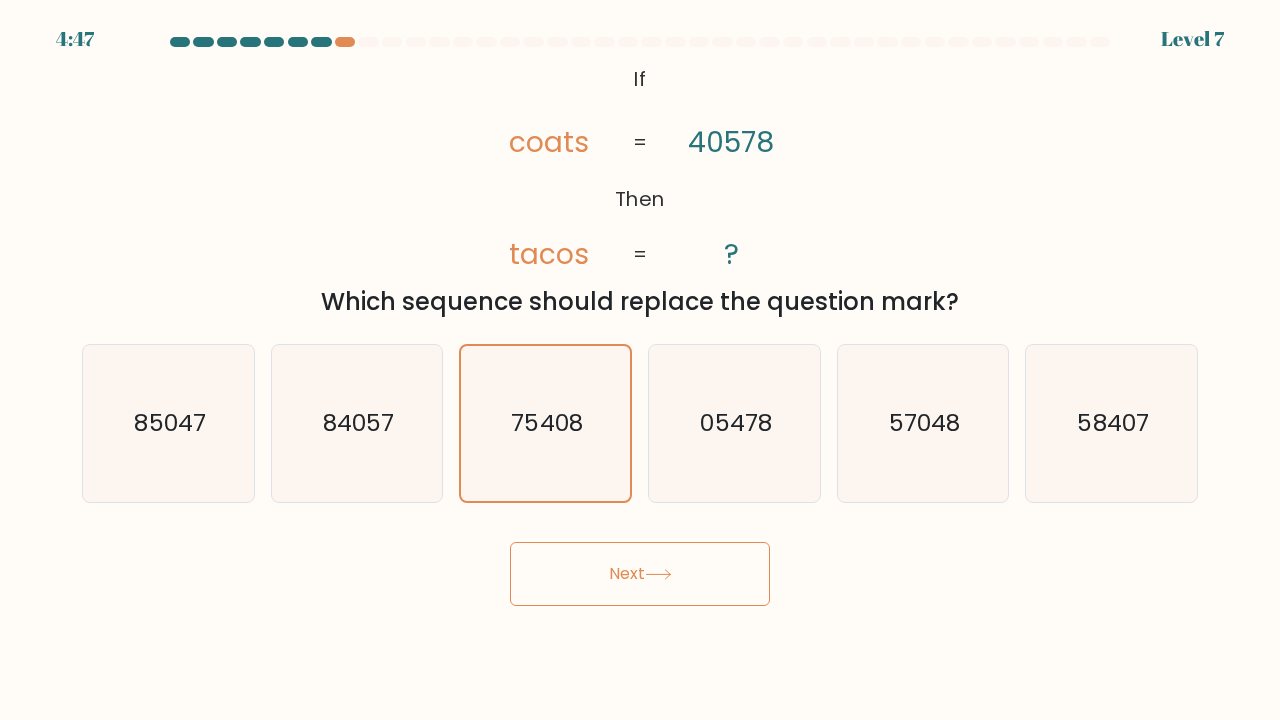click on "Next" at bounding box center [640, 574] 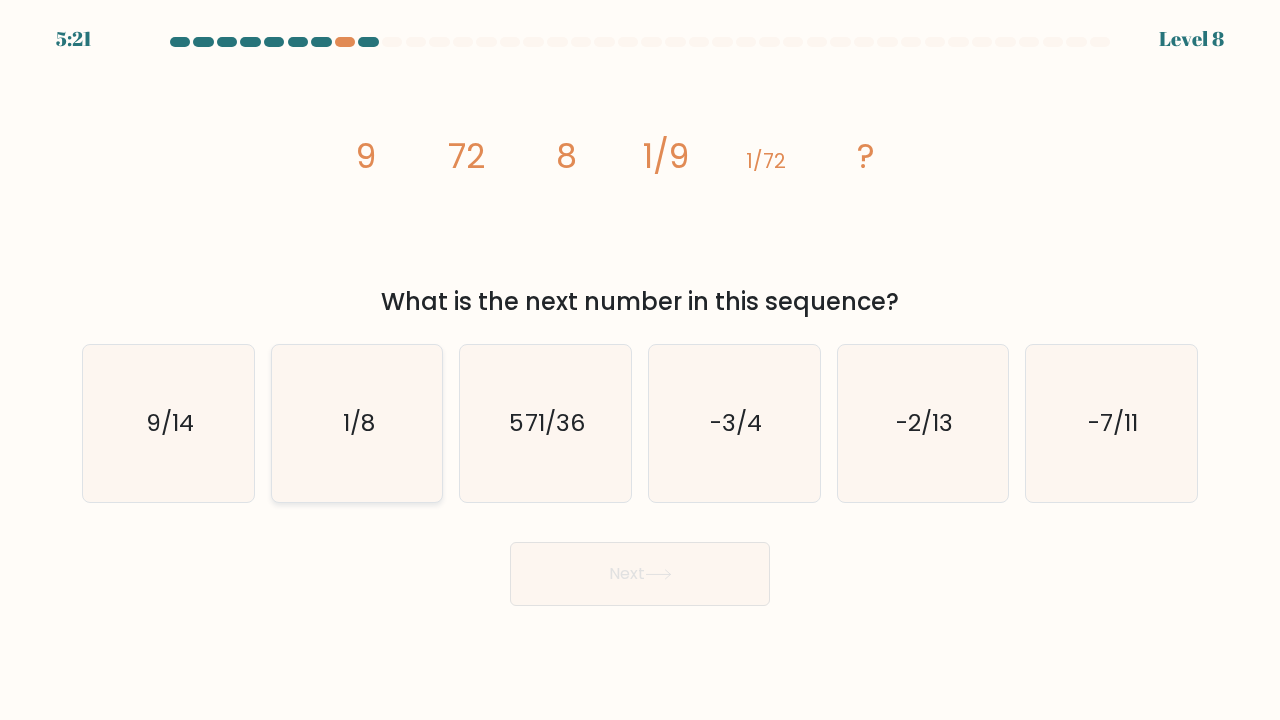 click on "1/8" 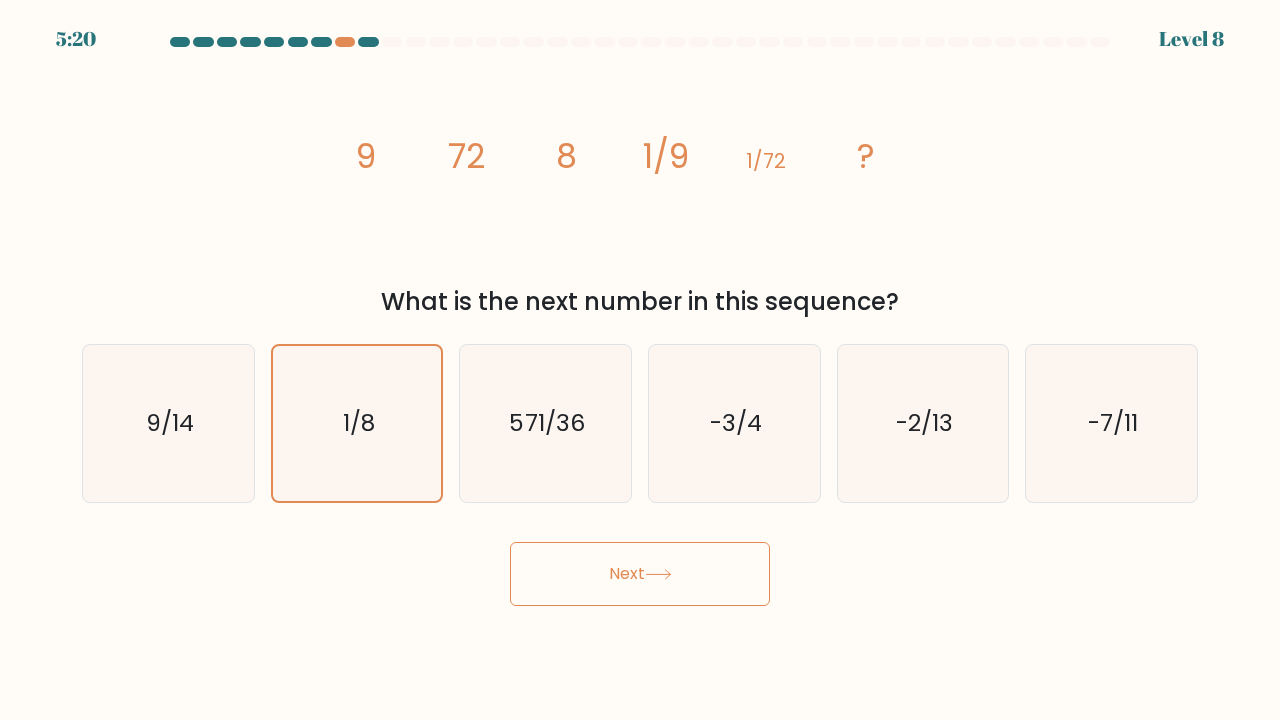 click on "Next" at bounding box center (640, 574) 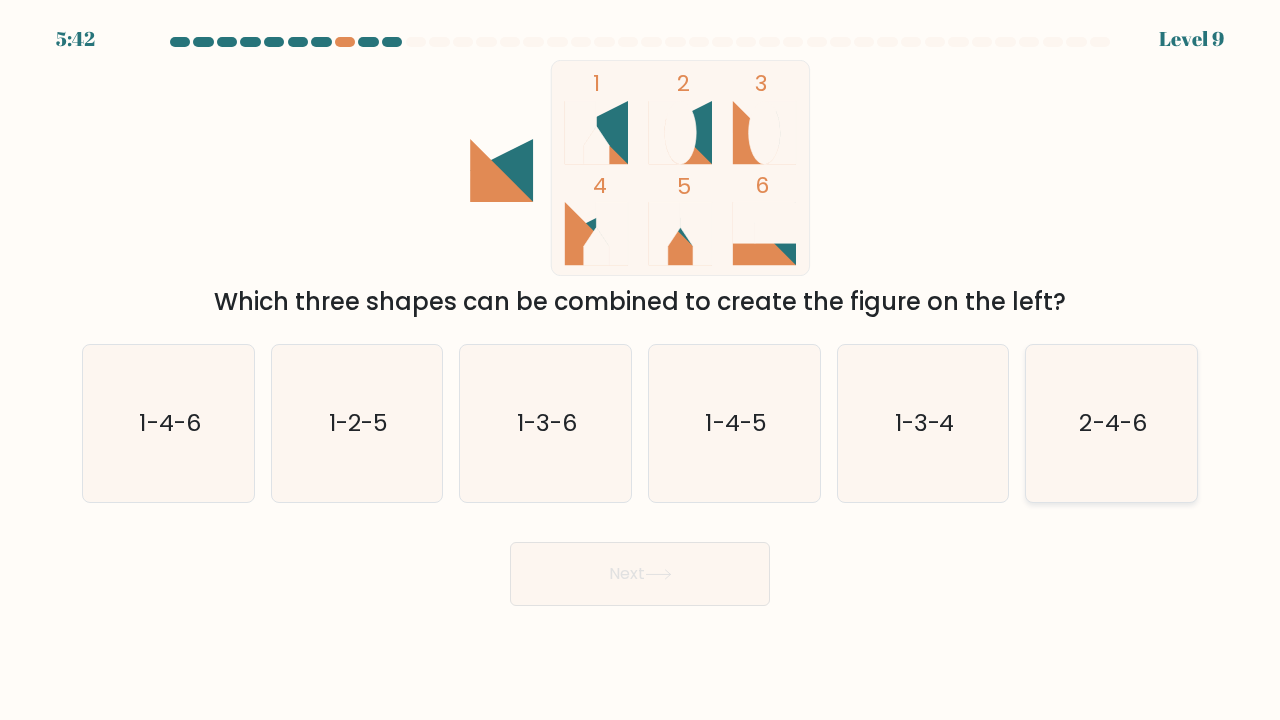 click on "2-4-6" 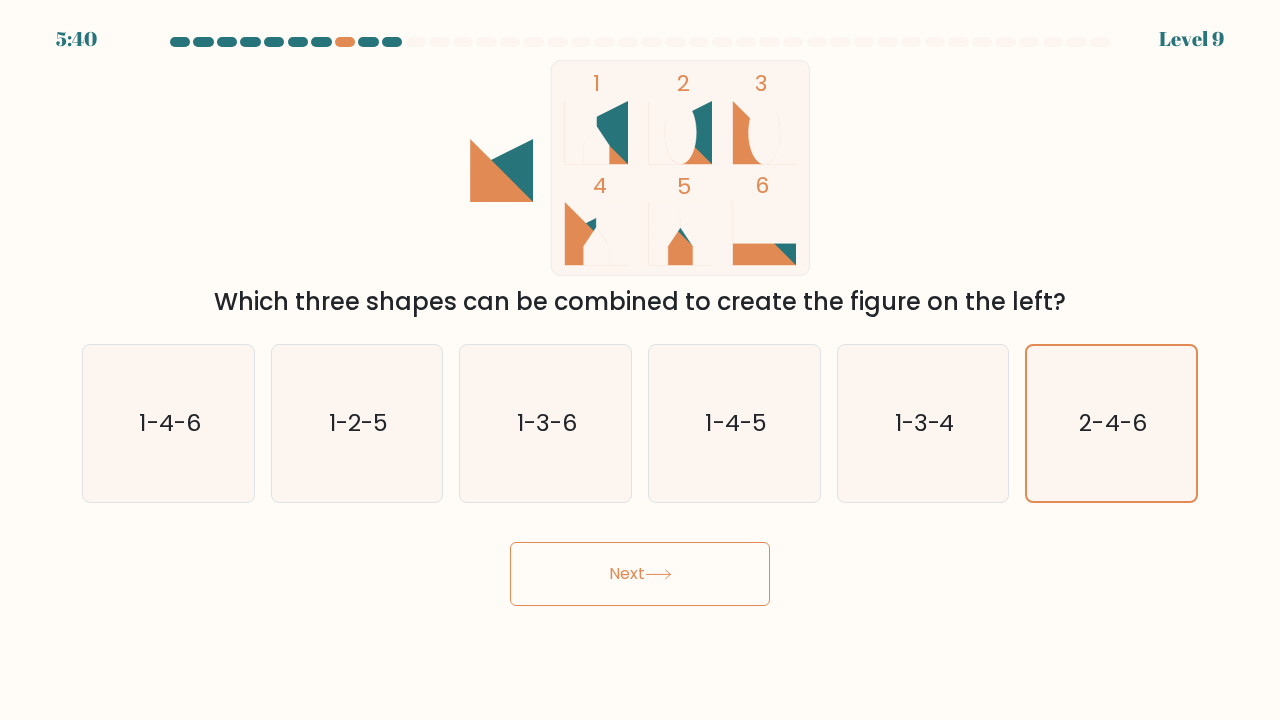 click on "Next" at bounding box center (640, 574) 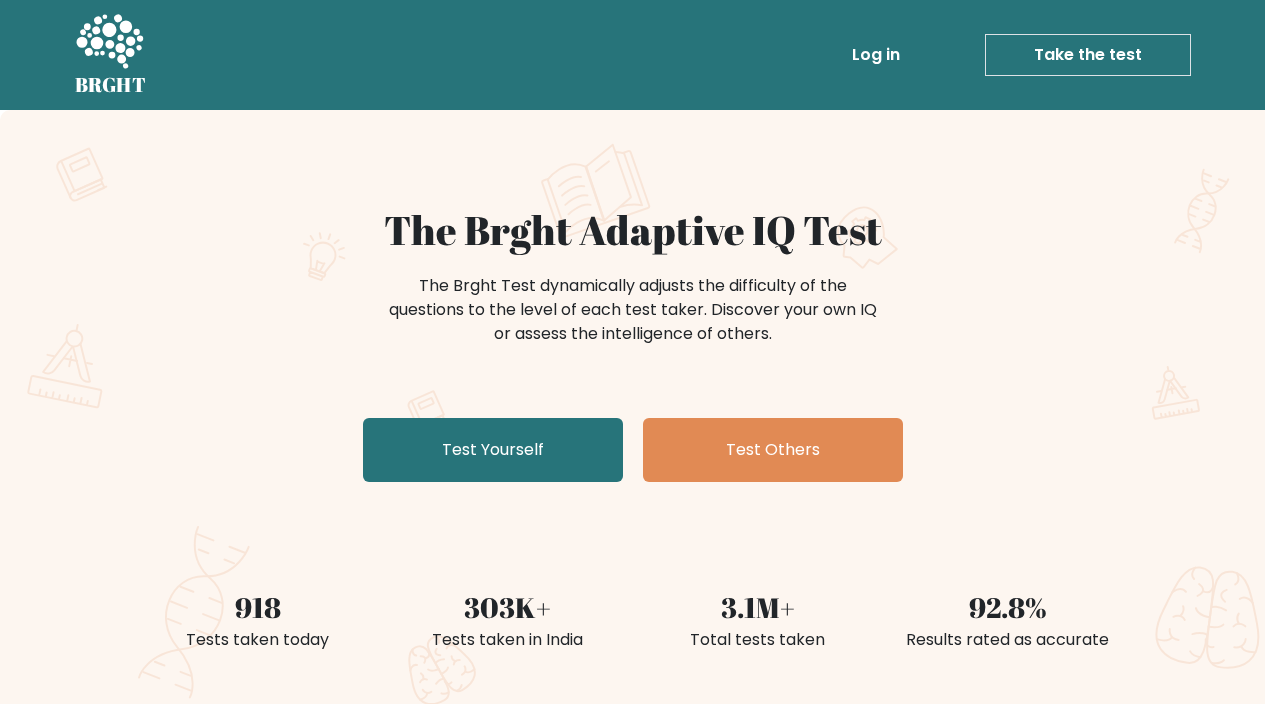 scroll, scrollTop: 0, scrollLeft: 0, axis: both 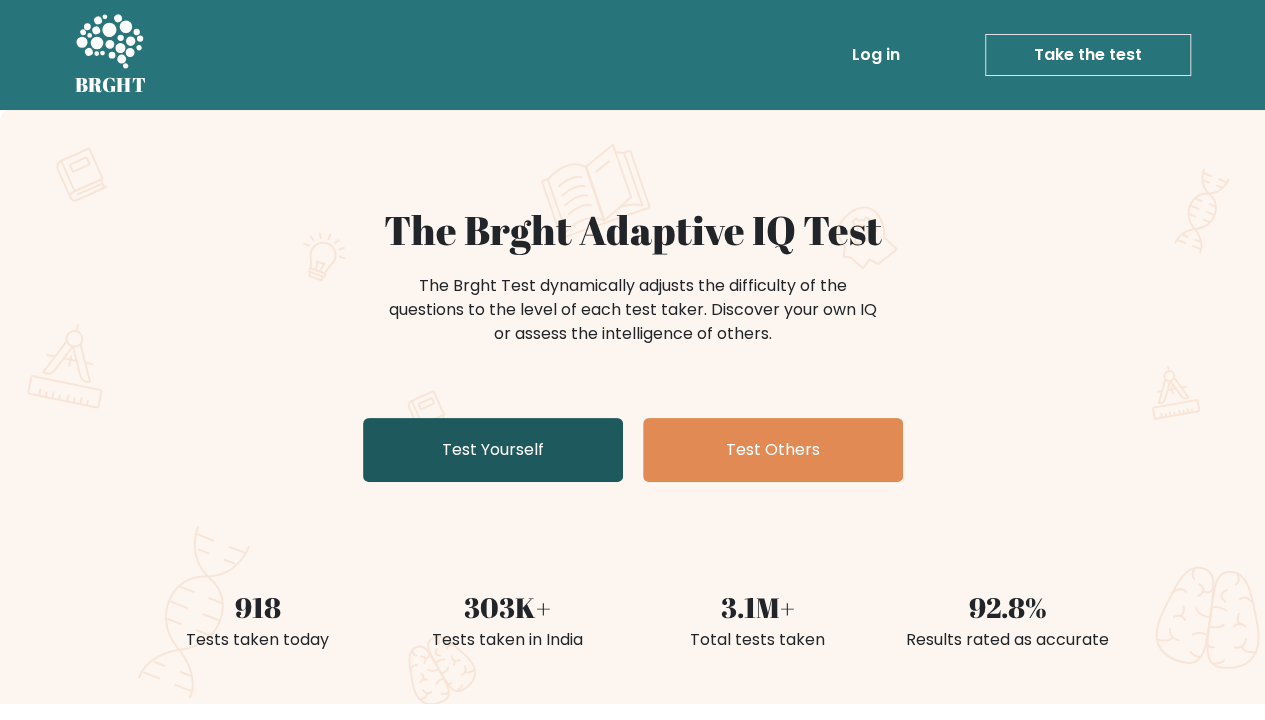 click on "Test Yourself" at bounding box center [493, 450] 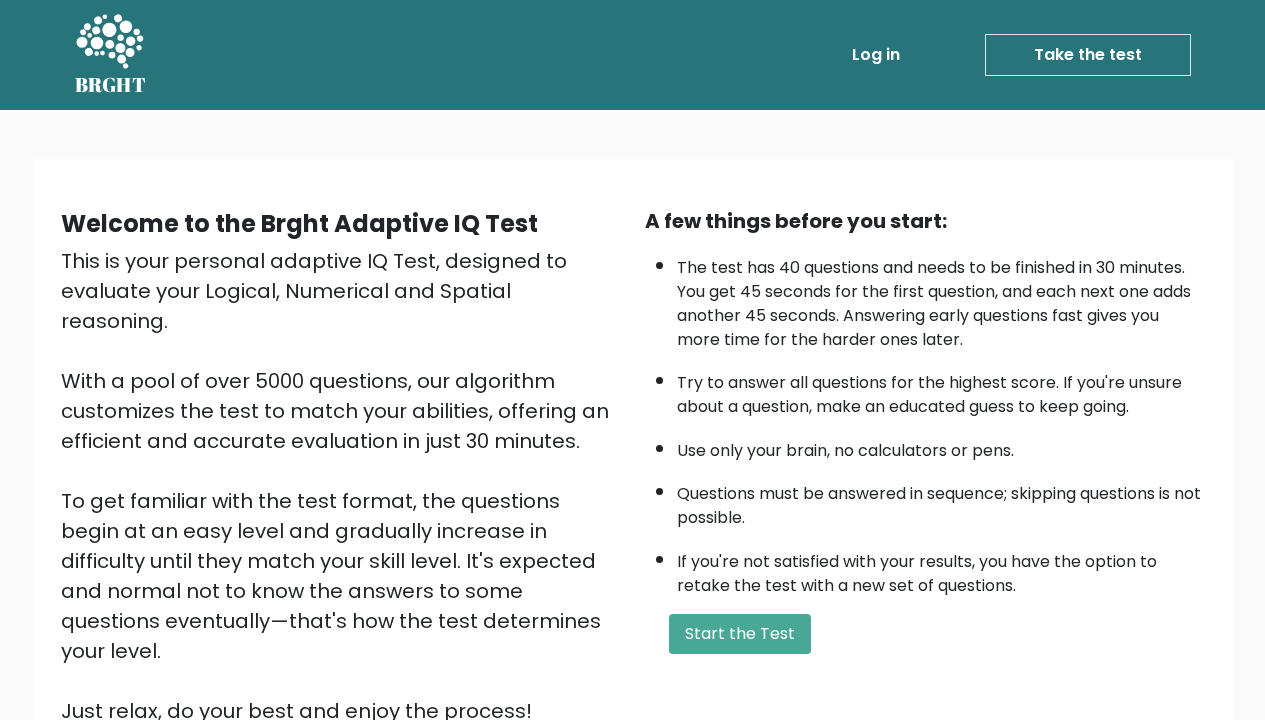 scroll, scrollTop: 0, scrollLeft: 0, axis: both 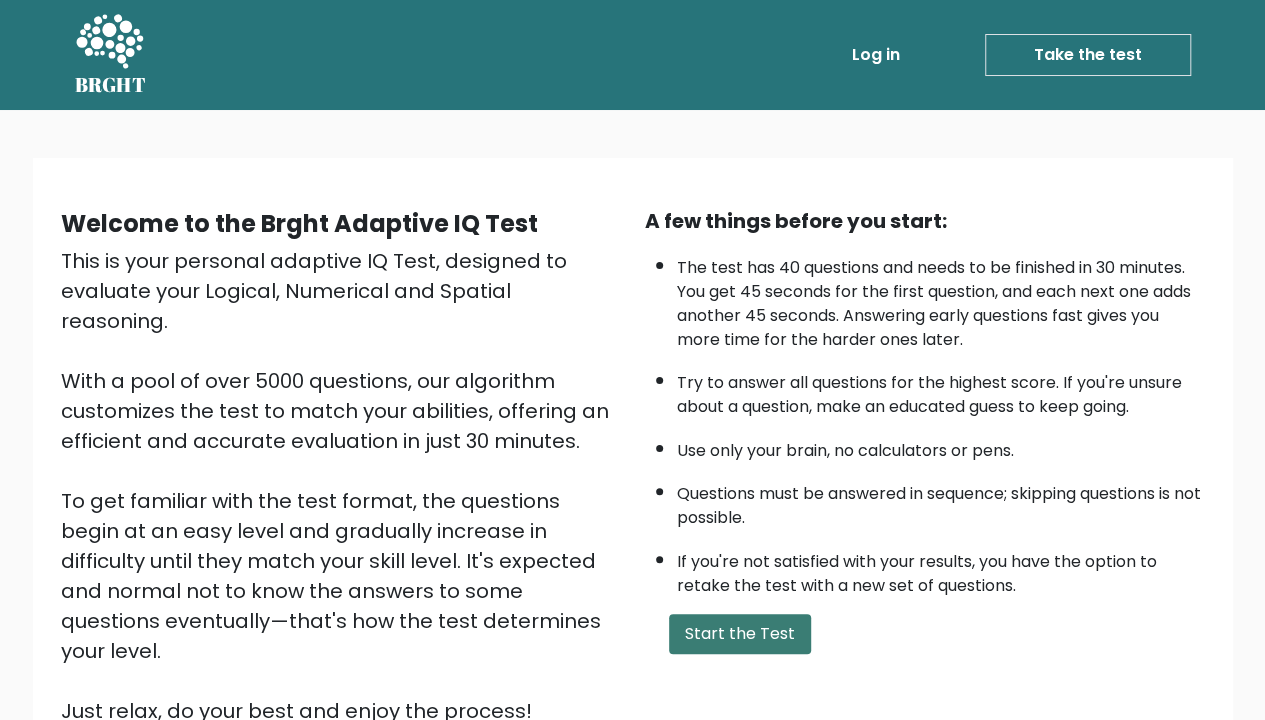 click on "Start the Test" at bounding box center [740, 634] 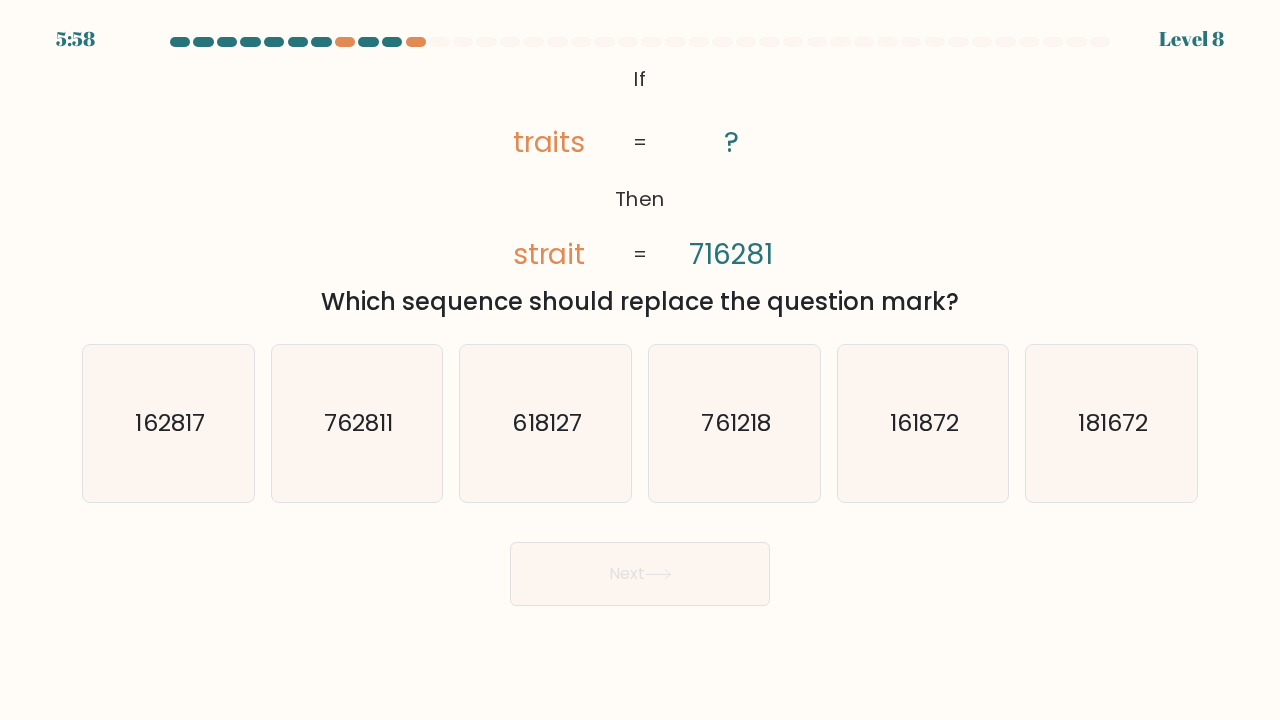 scroll, scrollTop: 0, scrollLeft: 0, axis: both 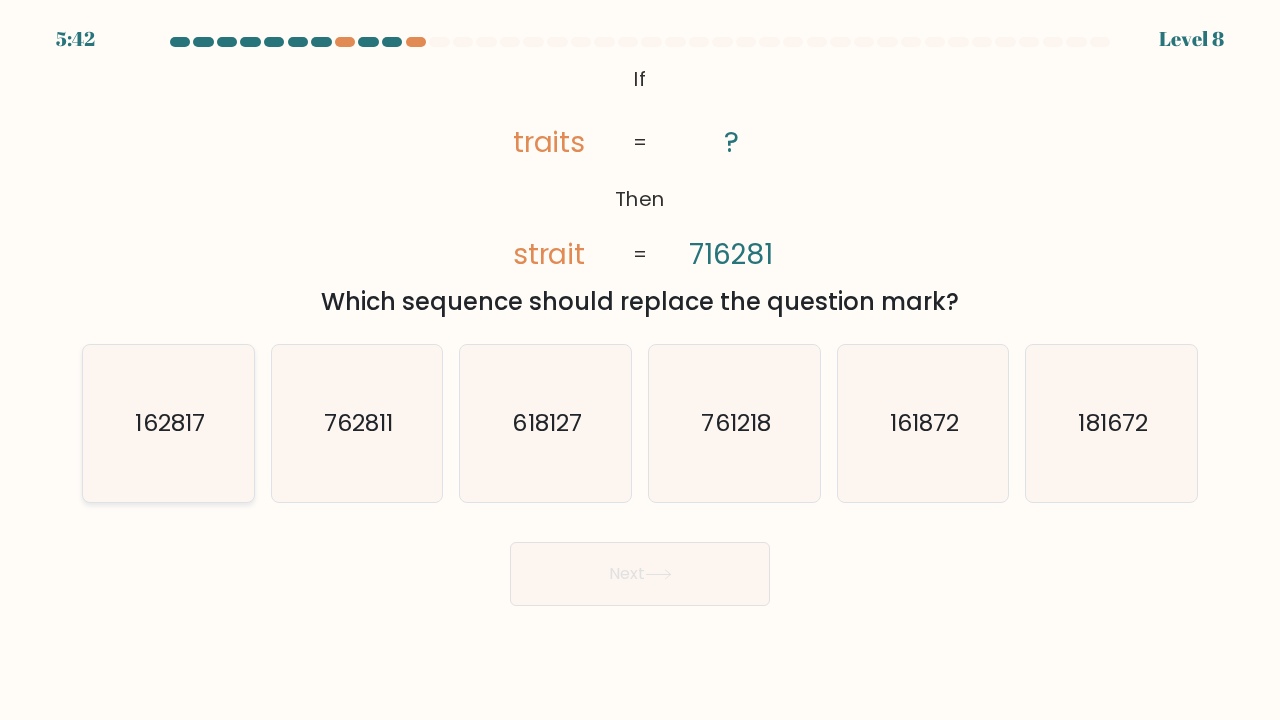 click on "162817" 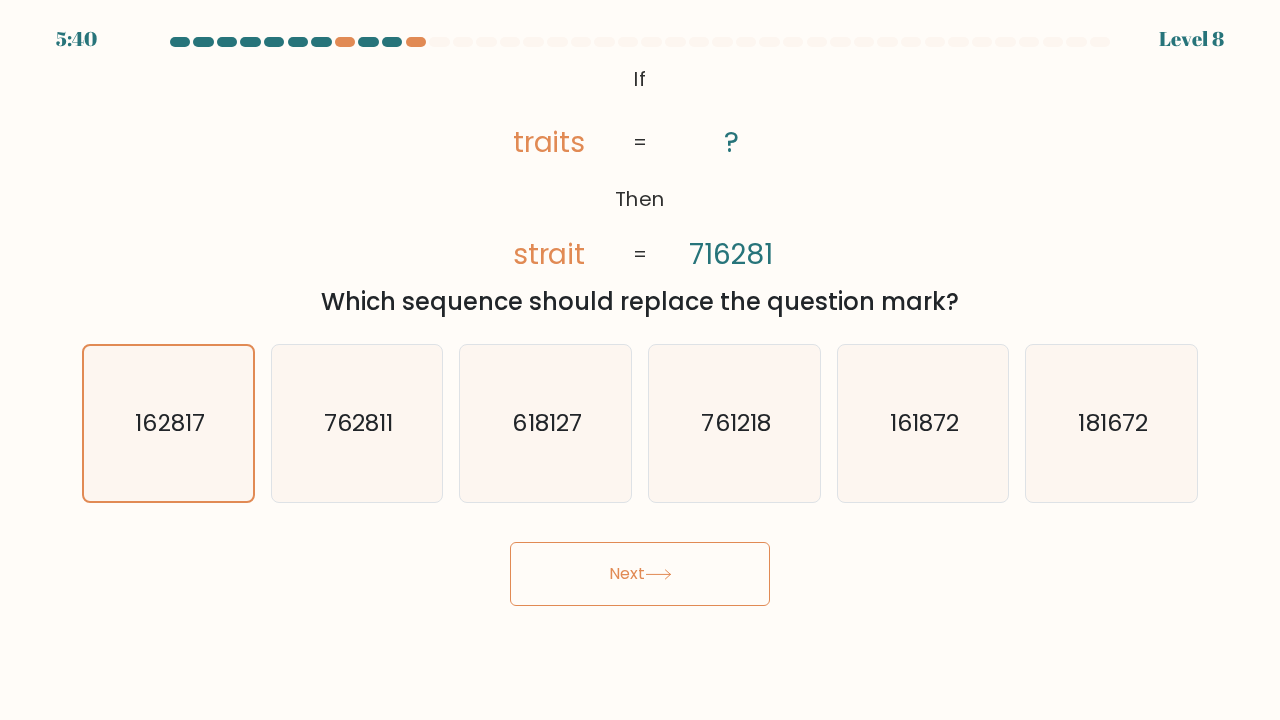 click on "Next" at bounding box center [640, 574] 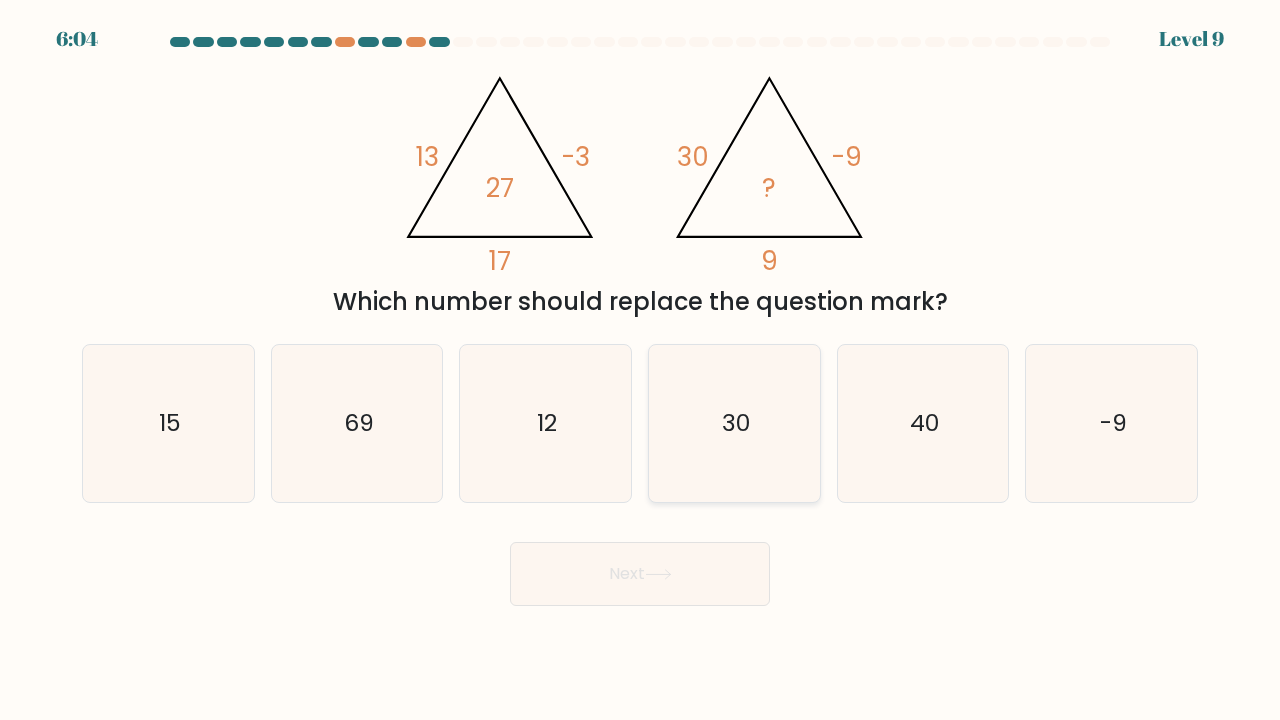 click on "30" 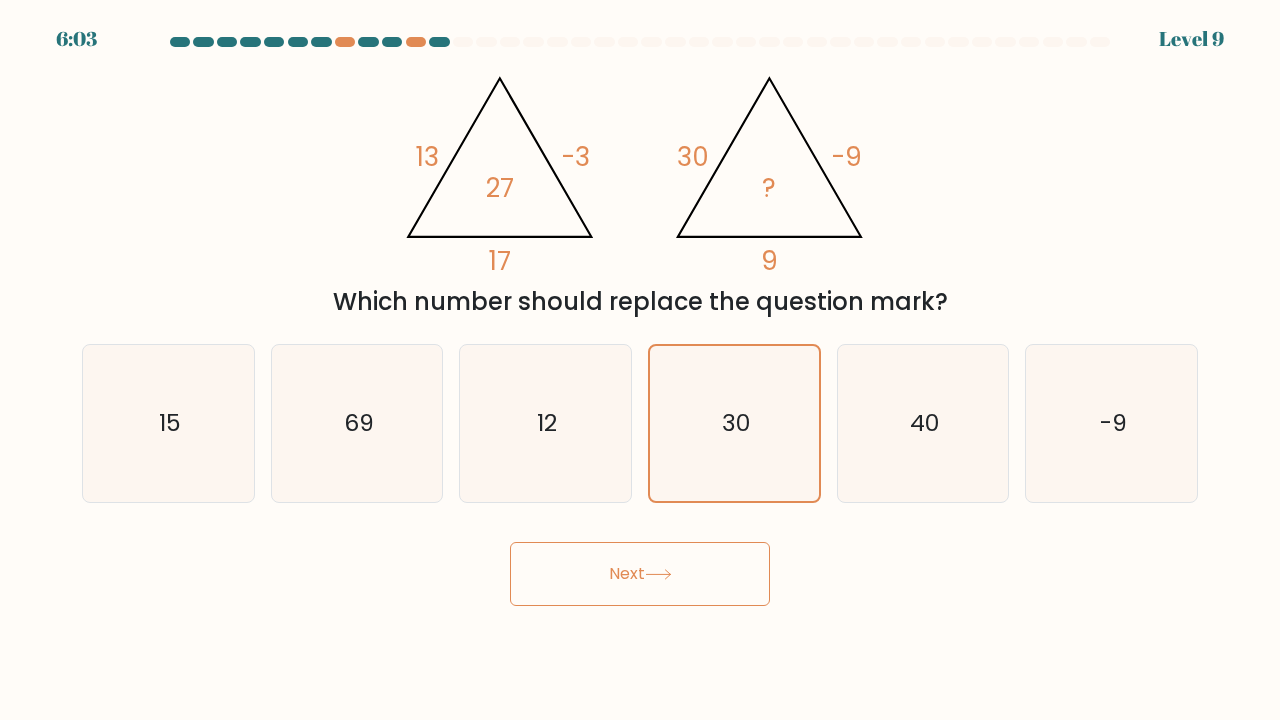 click on "Next" at bounding box center [640, 574] 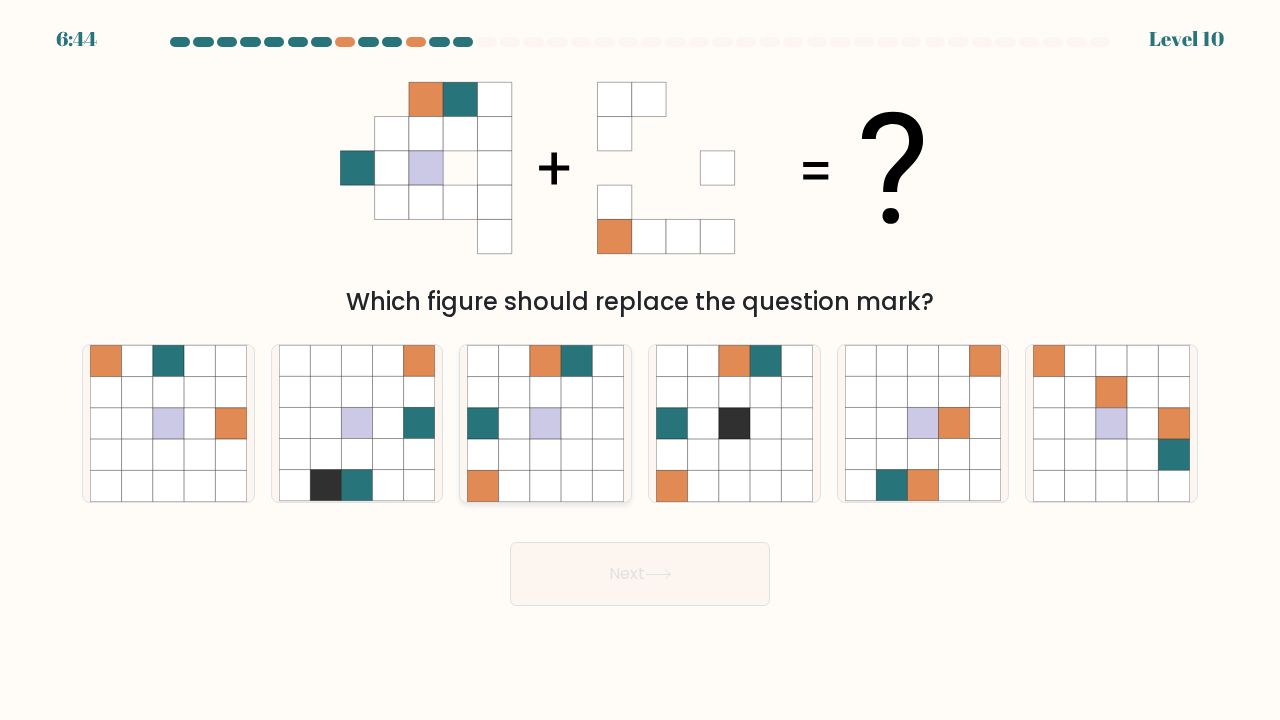 click 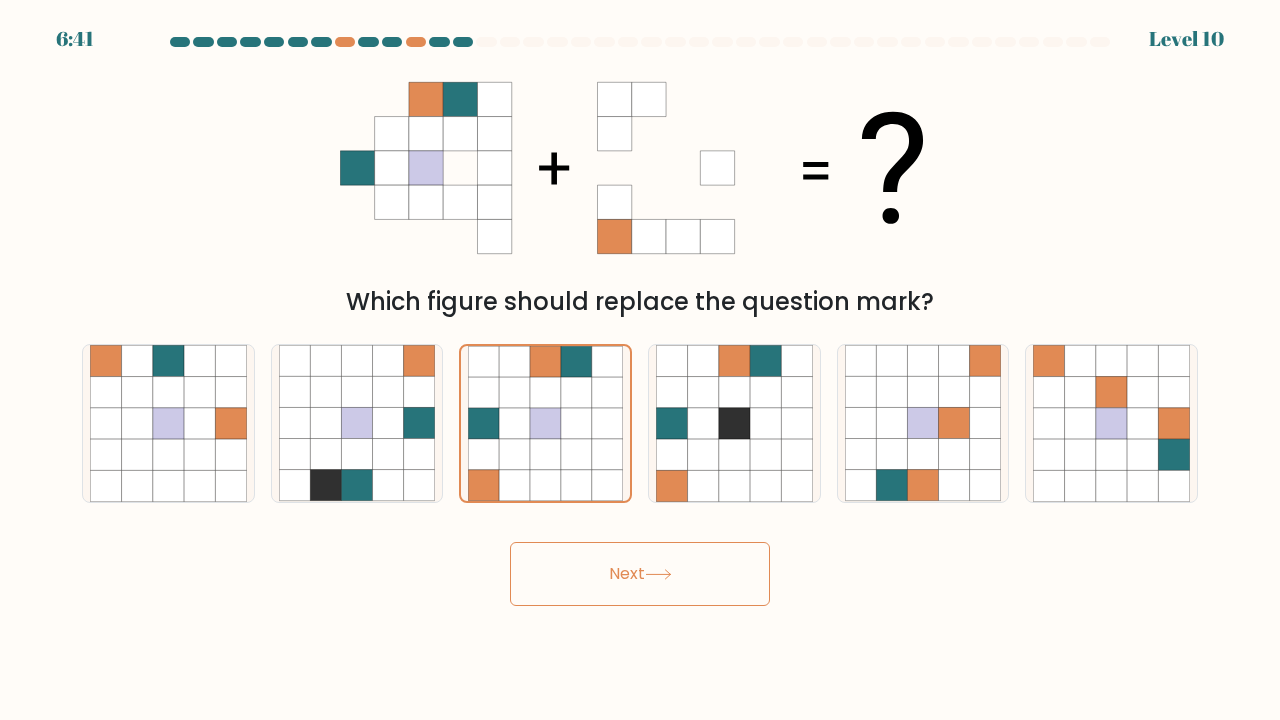 click on "Next" at bounding box center (640, 574) 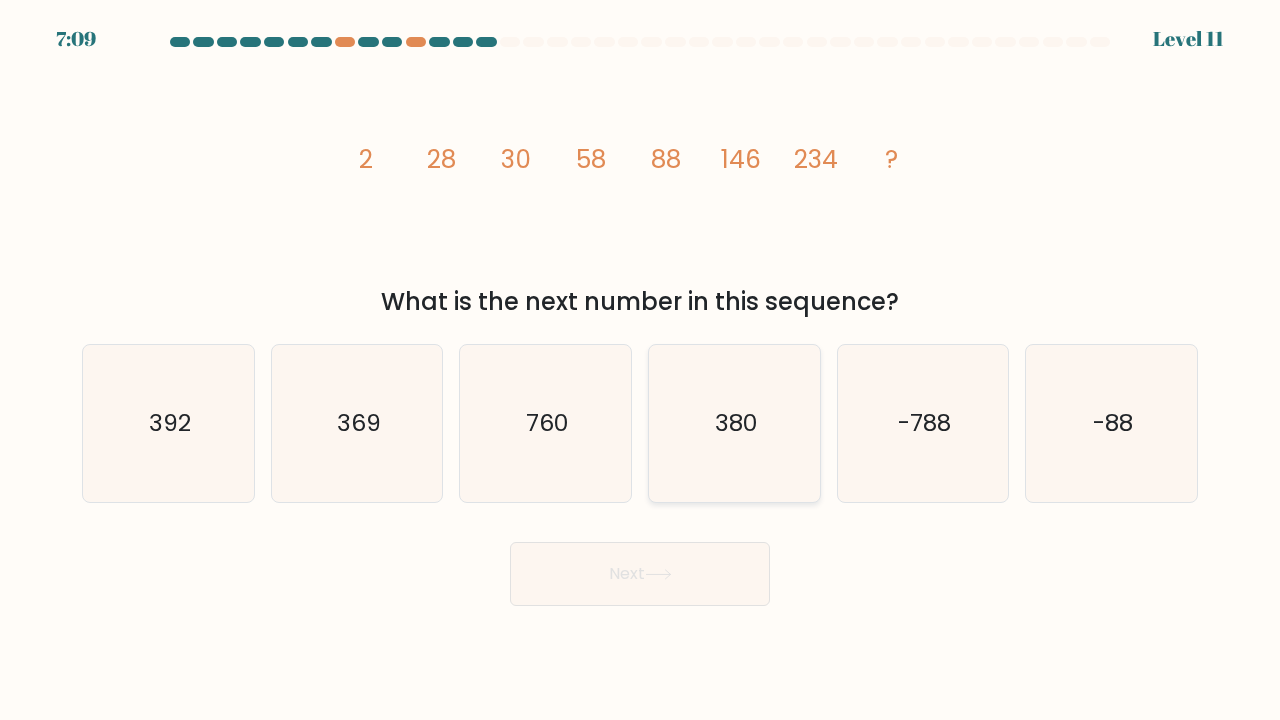 click on "380" 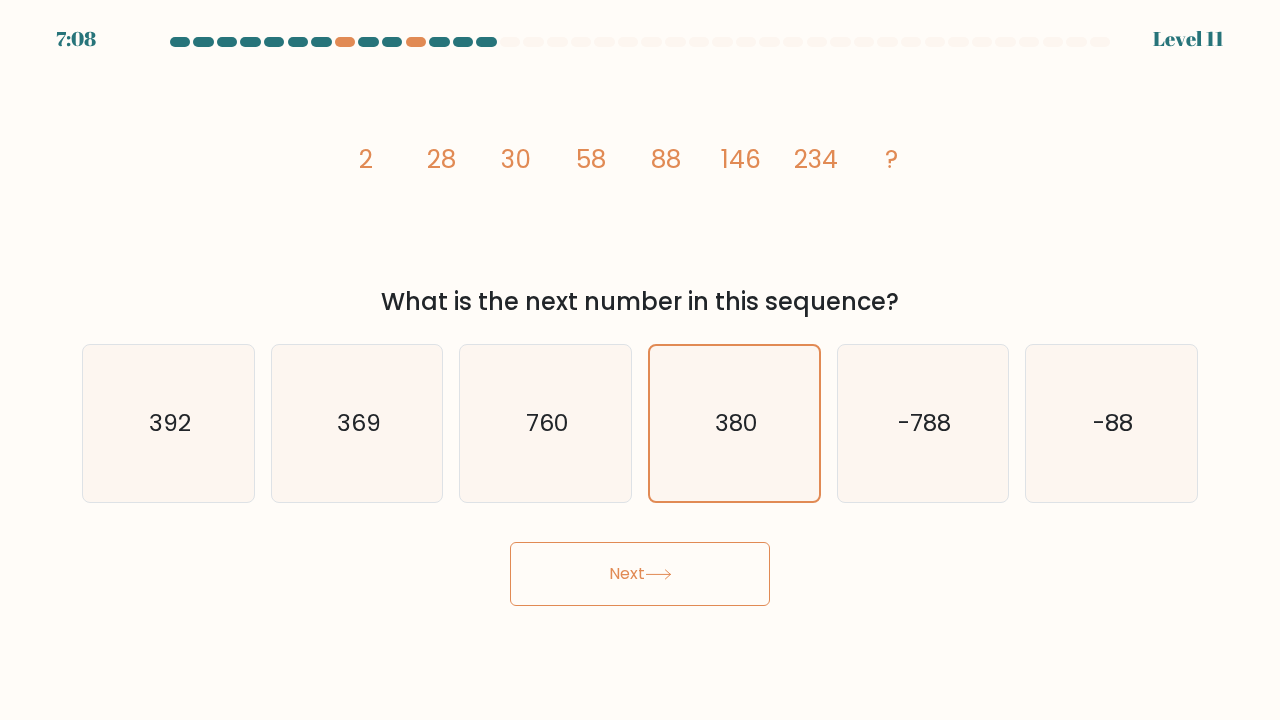 click on "Next" at bounding box center [640, 574] 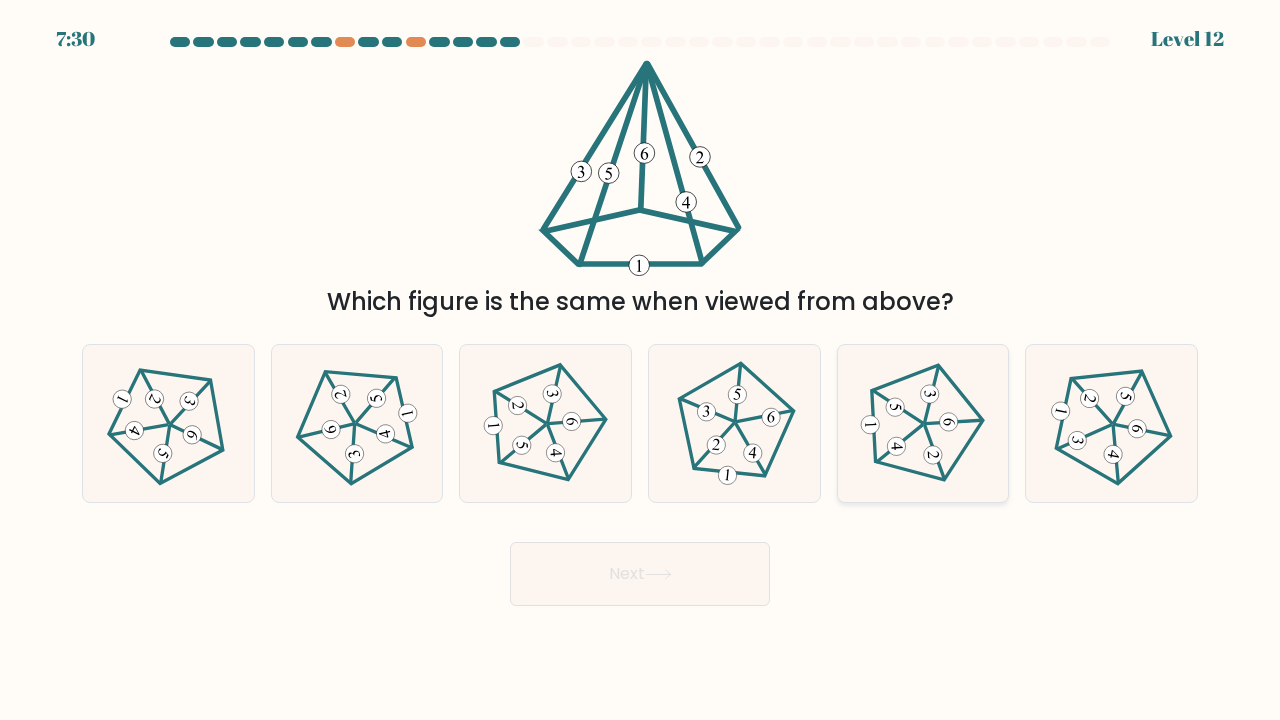 click 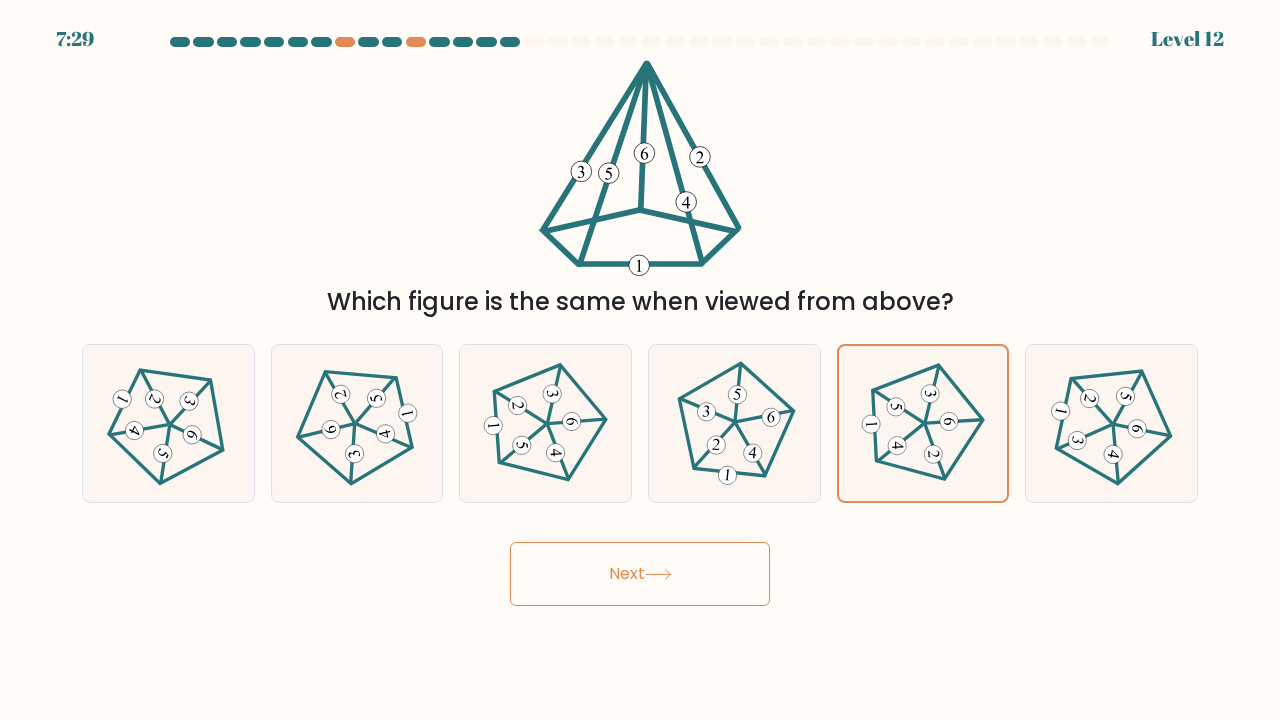 click on "Next" at bounding box center [640, 574] 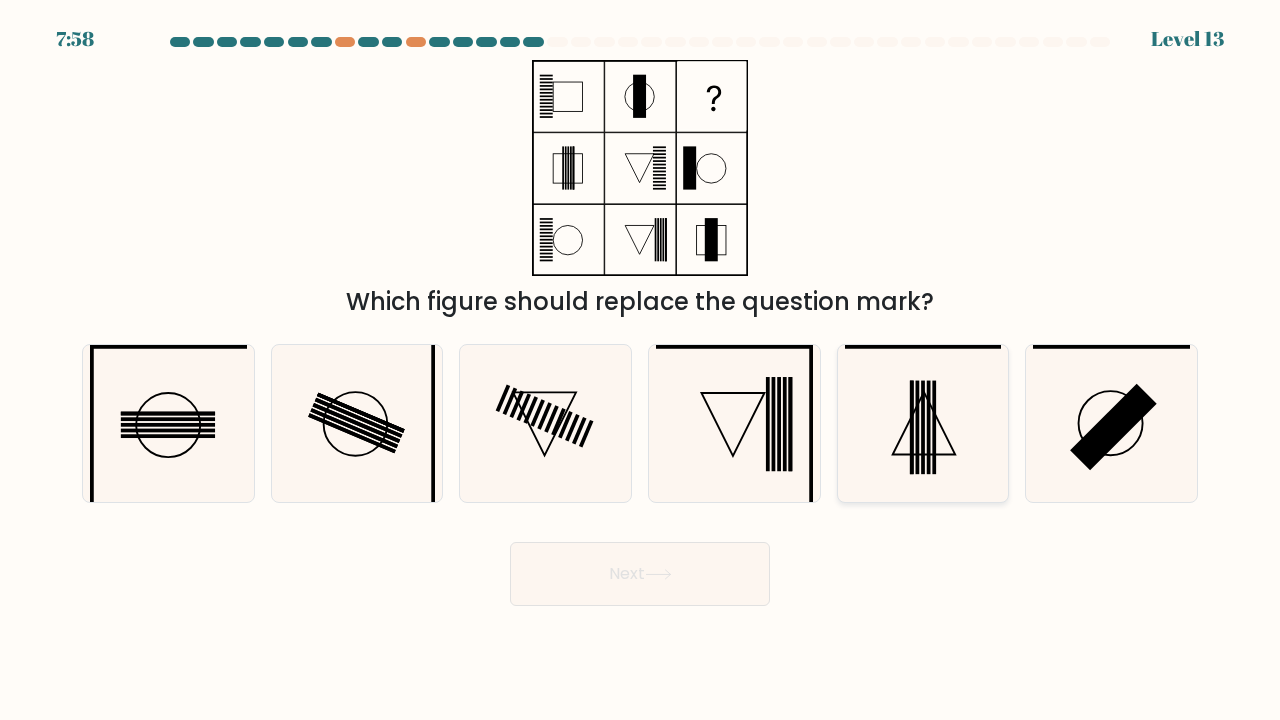 click 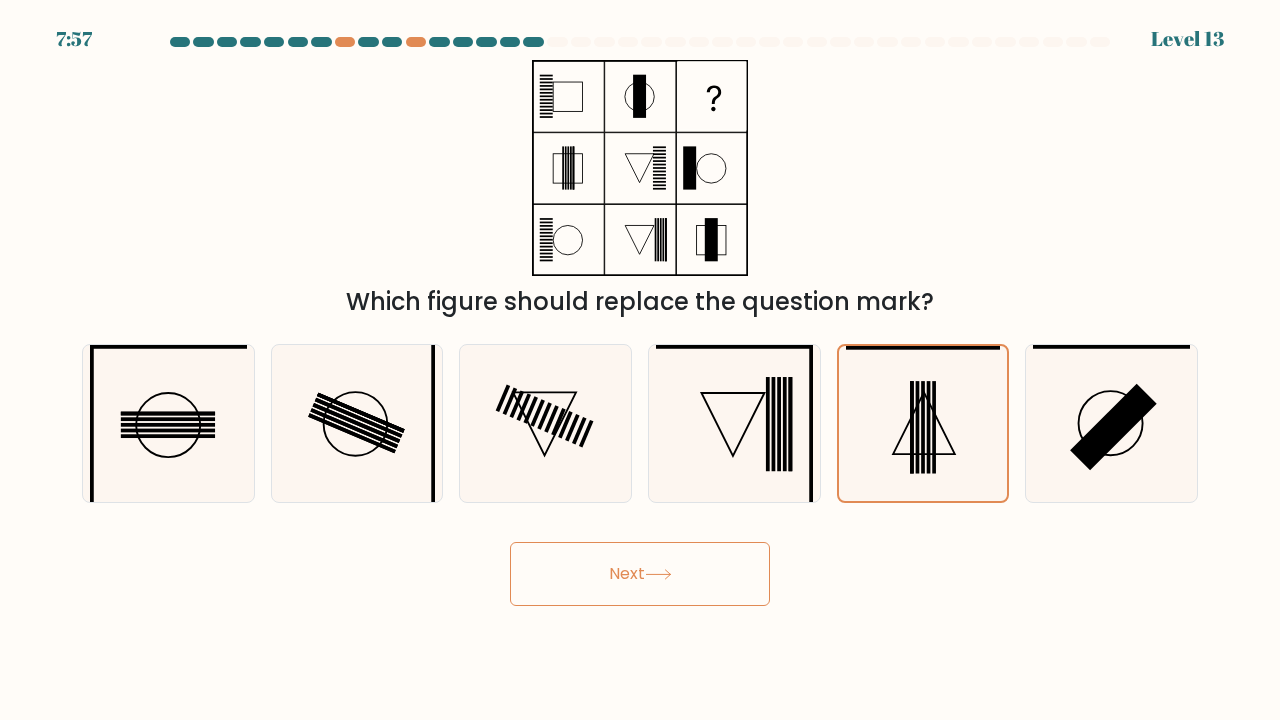 click on "Next" at bounding box center (640, 574) 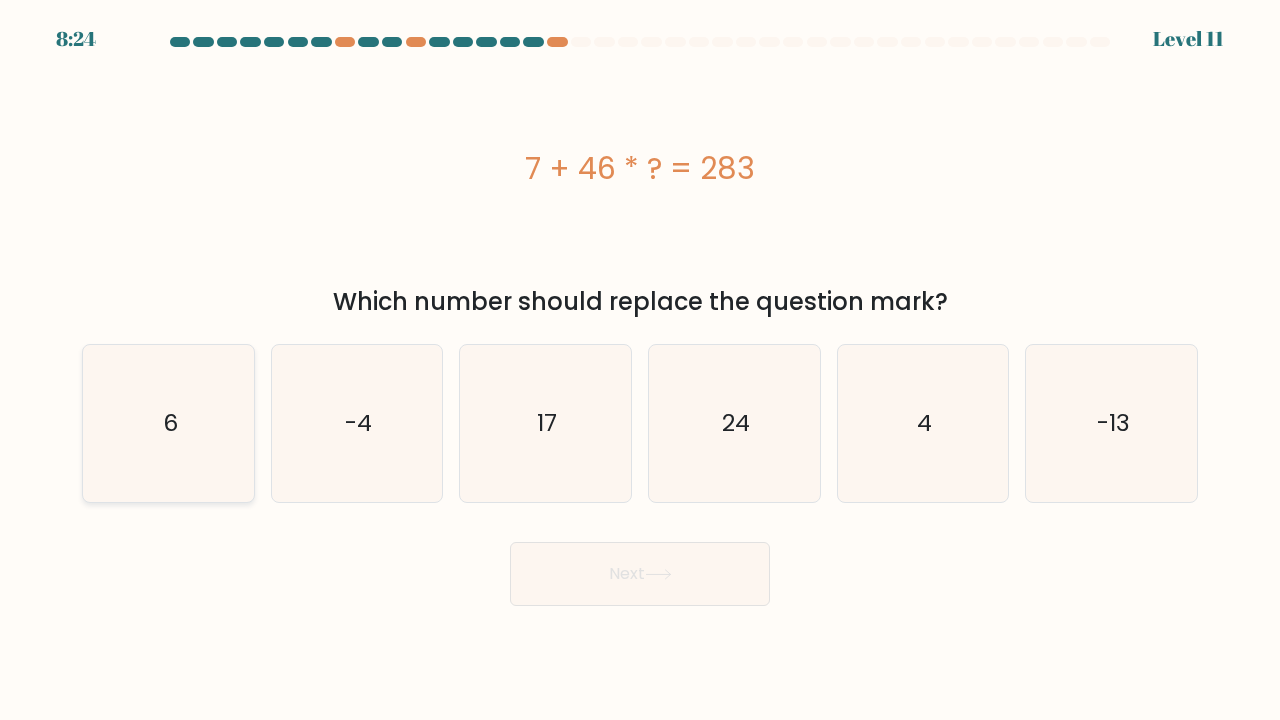 click on "6" 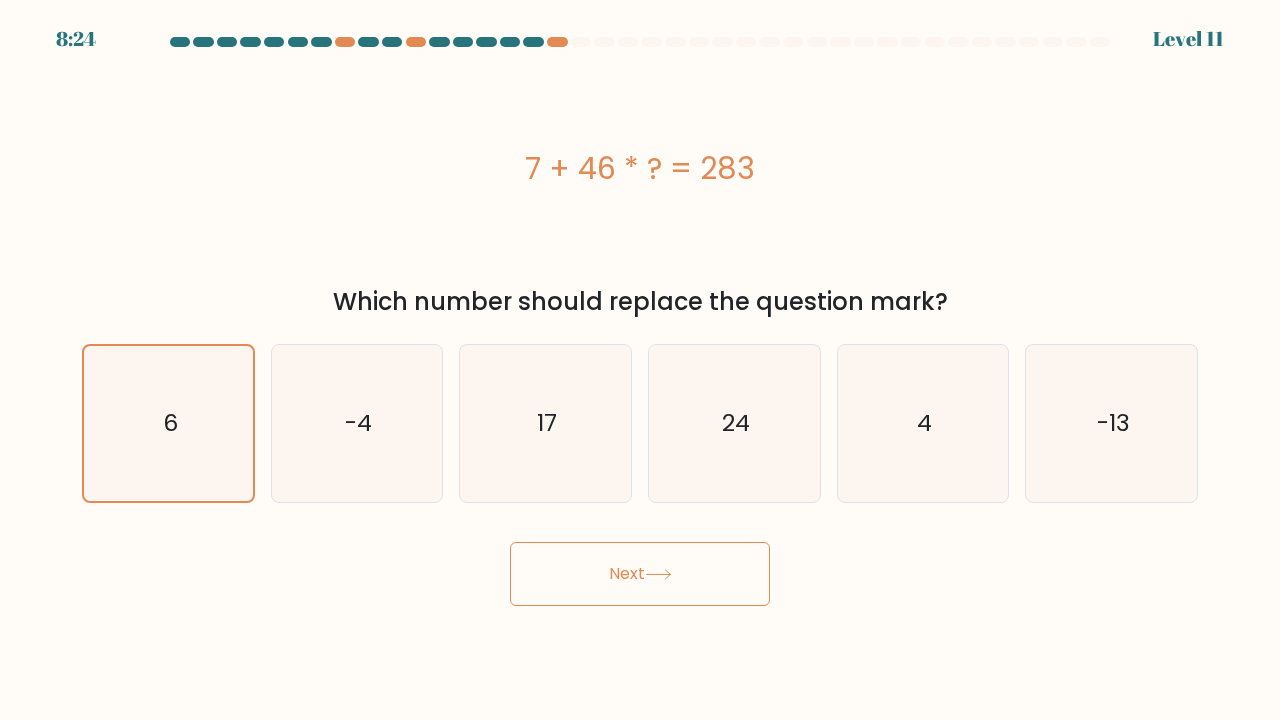 click on "Next" at bounding box center (640, 574) 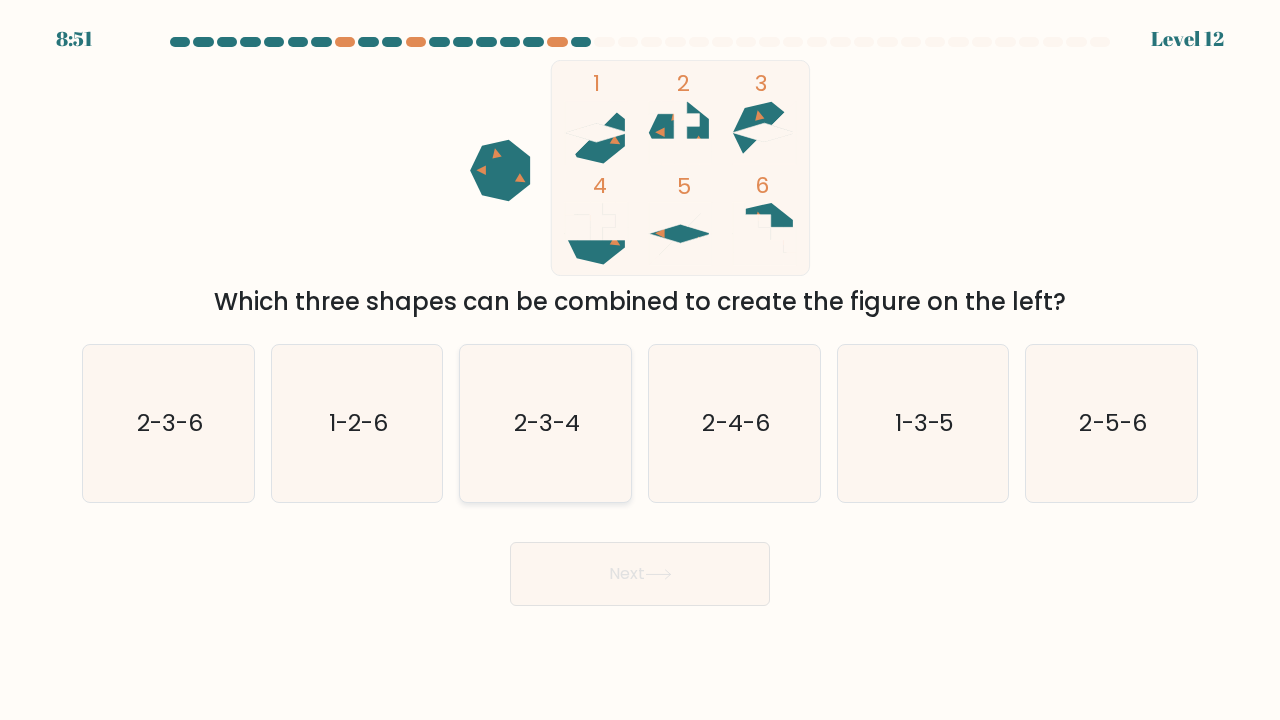 click on "2-3-4" 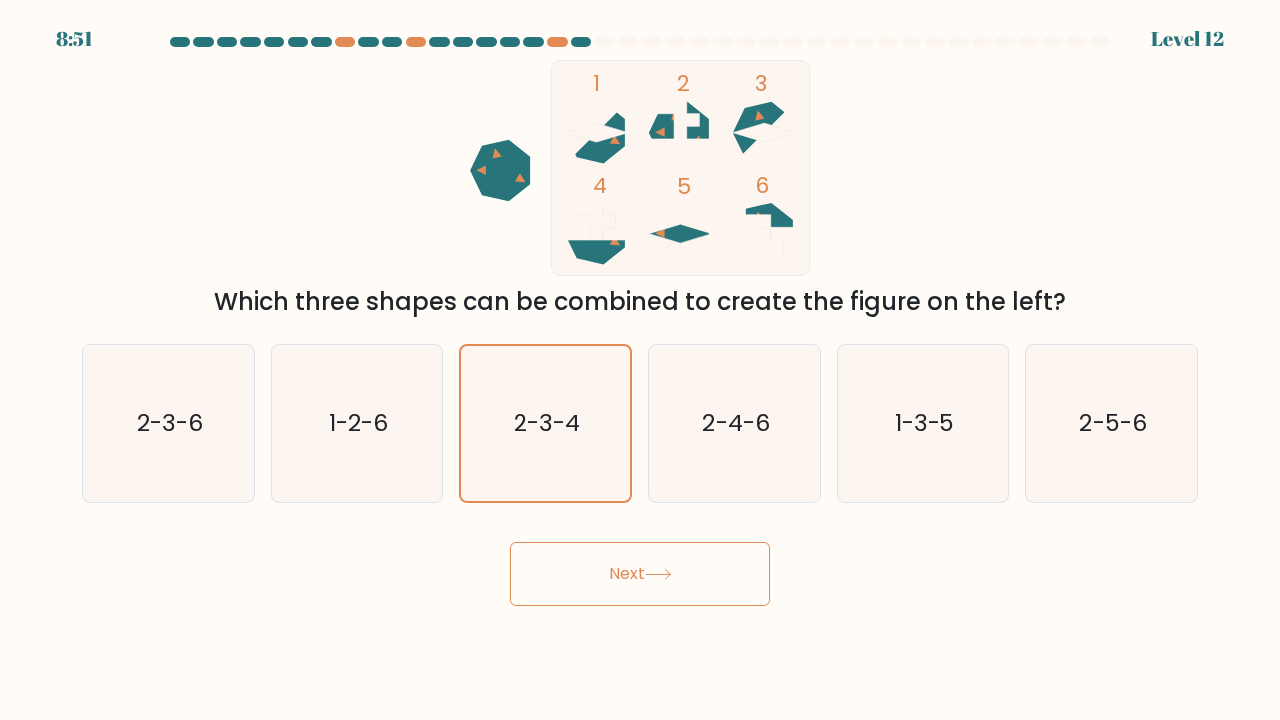 click on "Next" at bounding box center (640, 574) 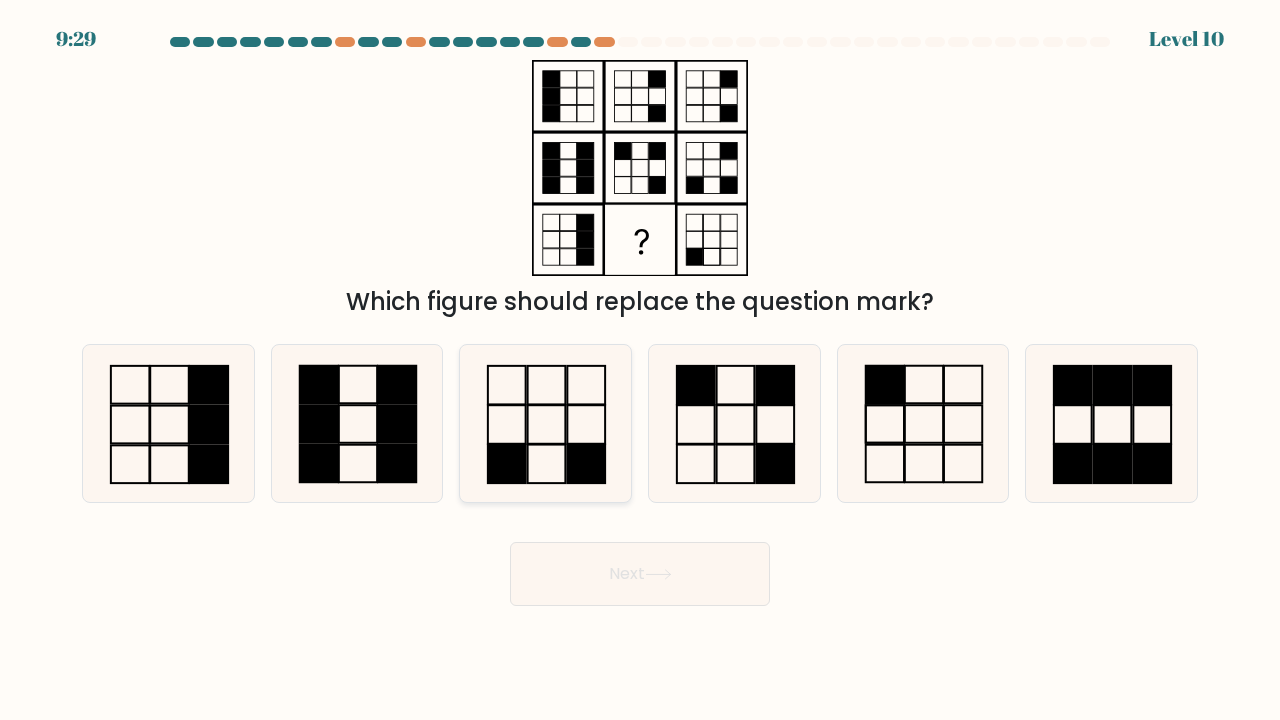 click 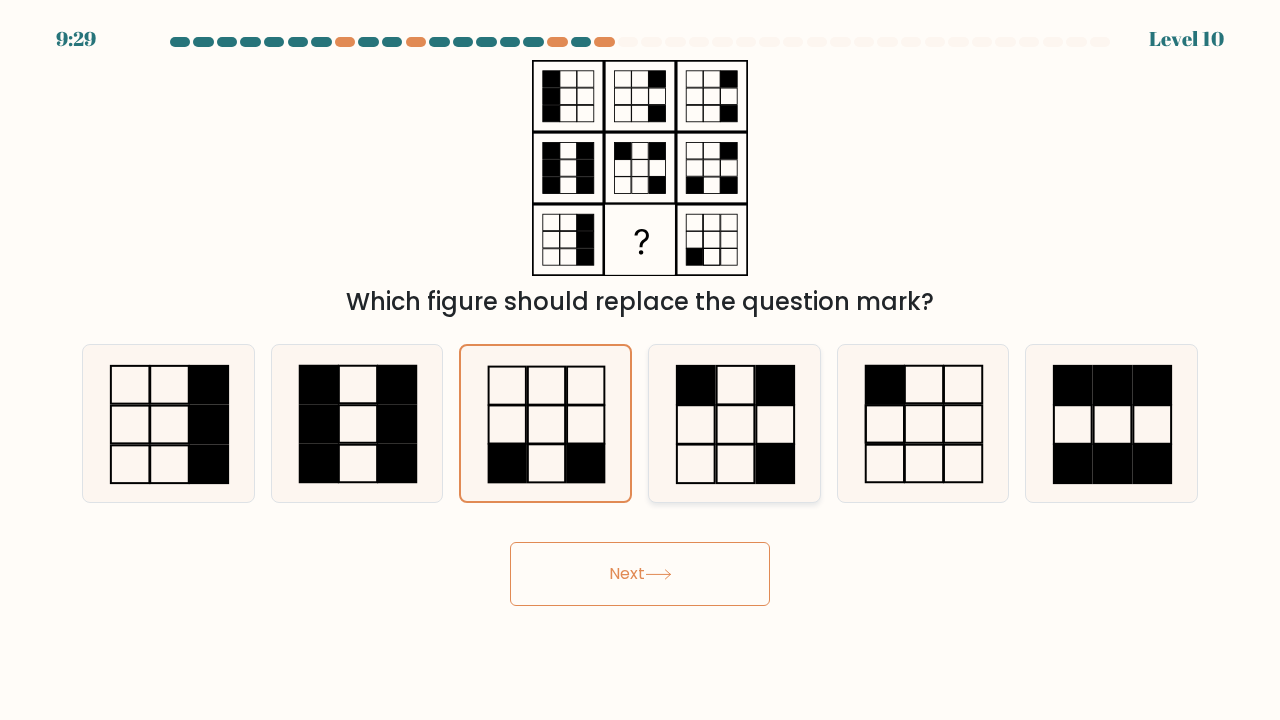 click 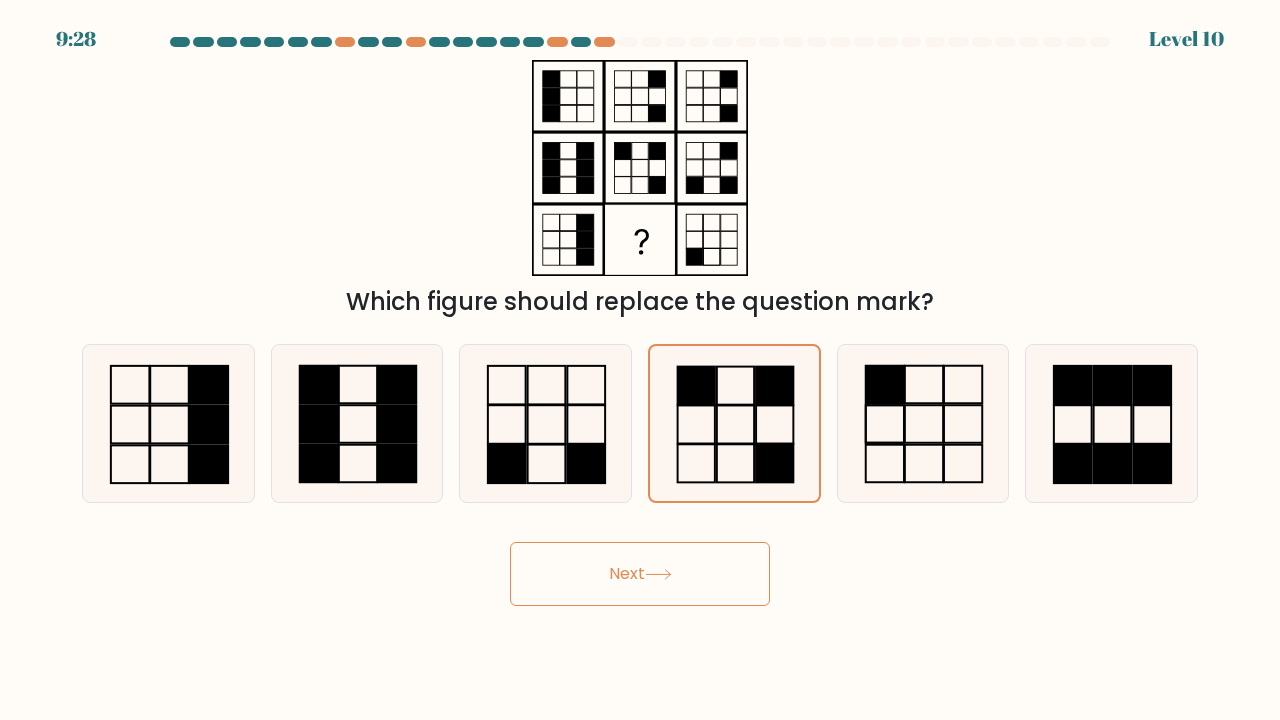 click 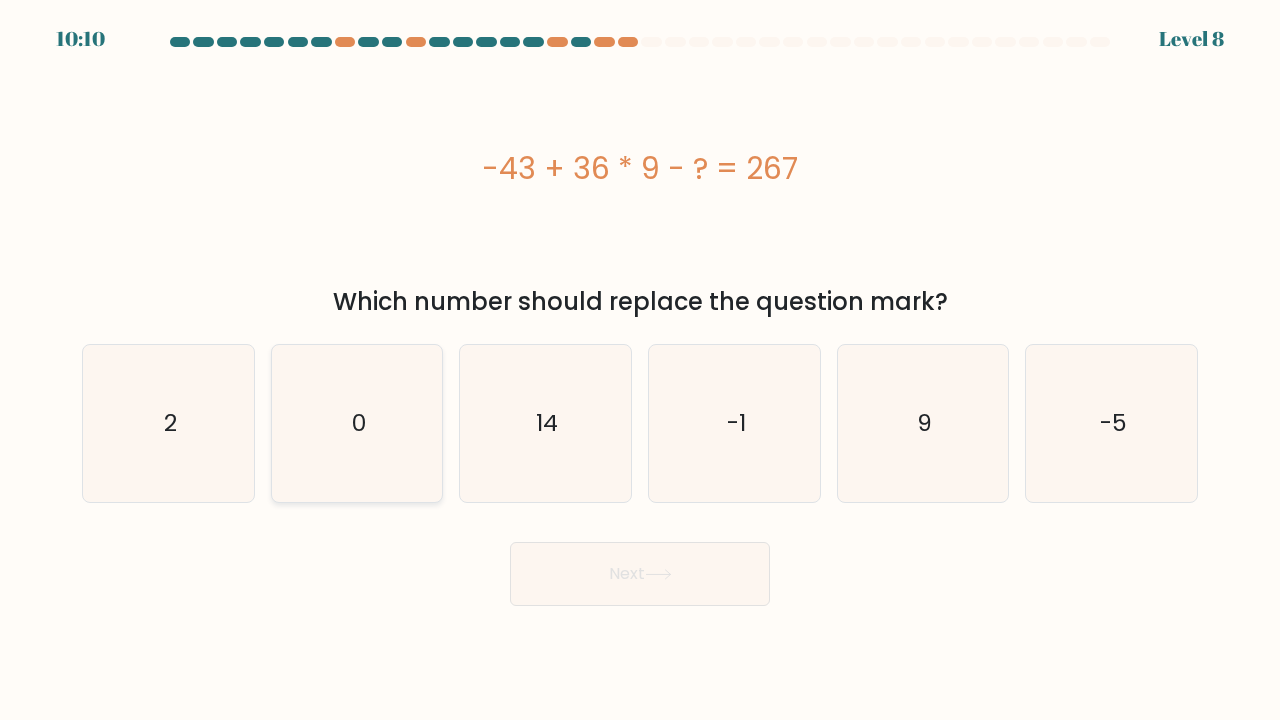 click on "0" 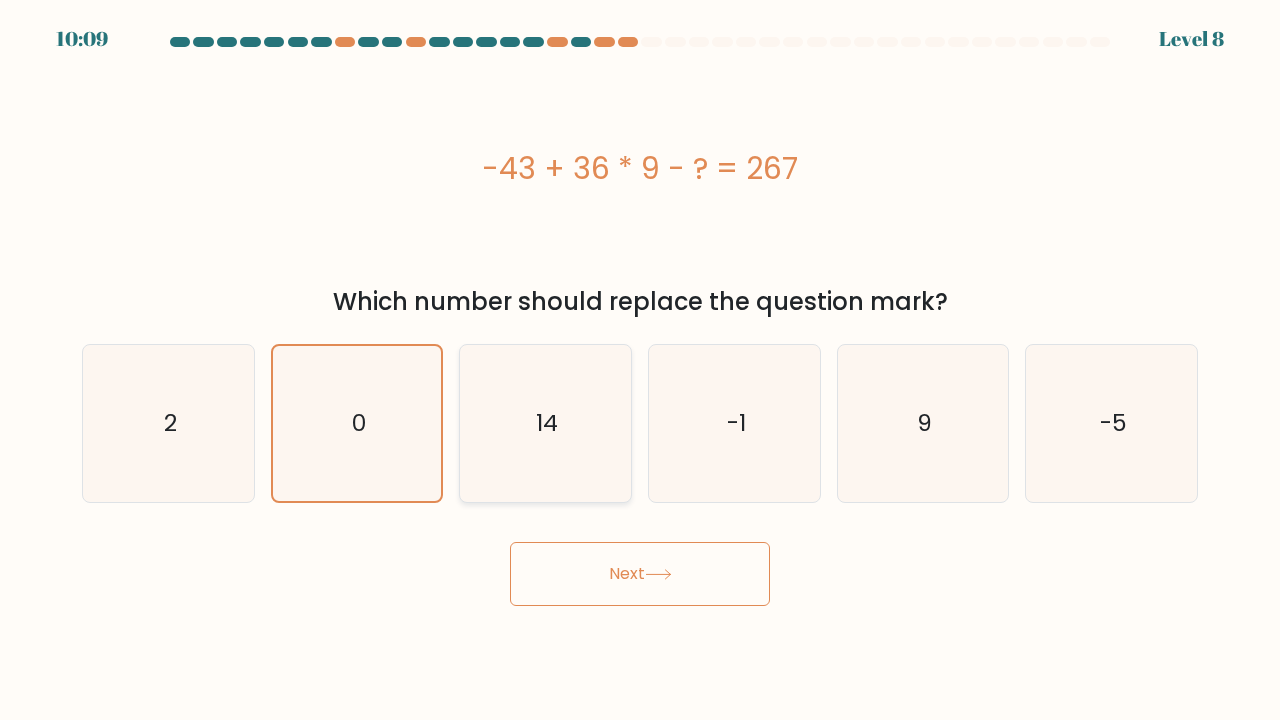 click on "14" 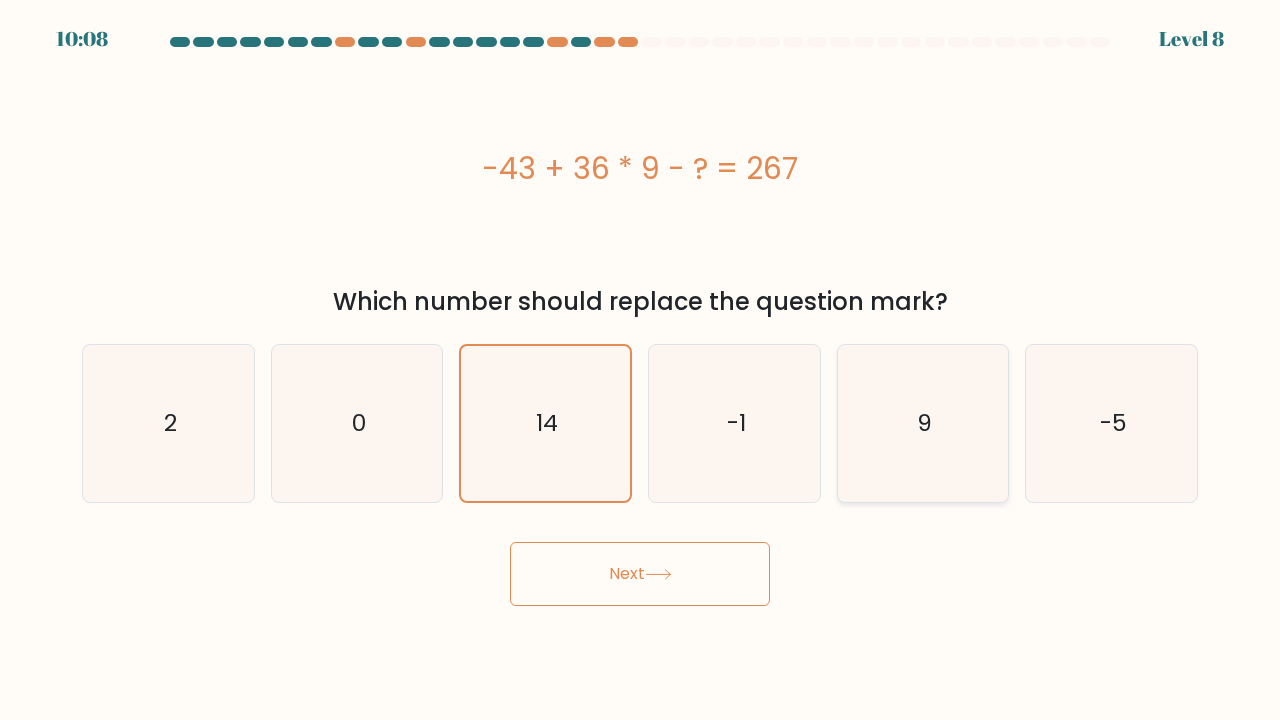 click on "9" 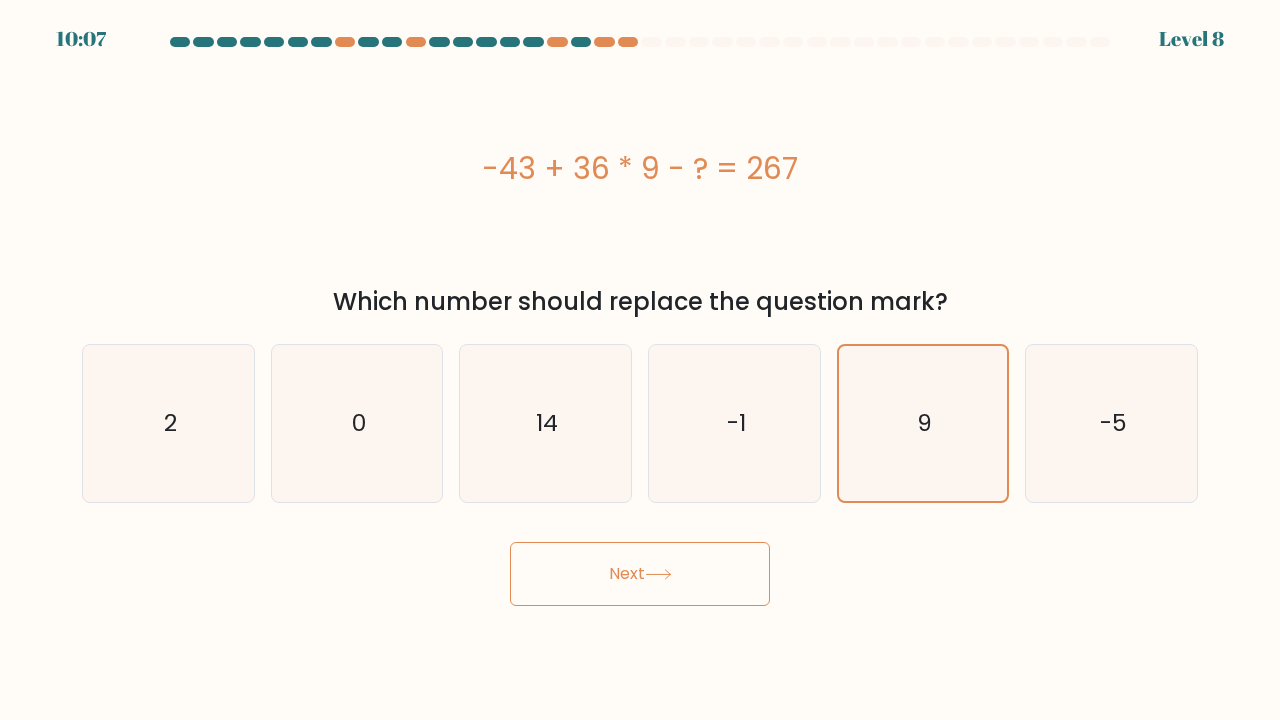 click on "Next" at bounding box center [640, 574] 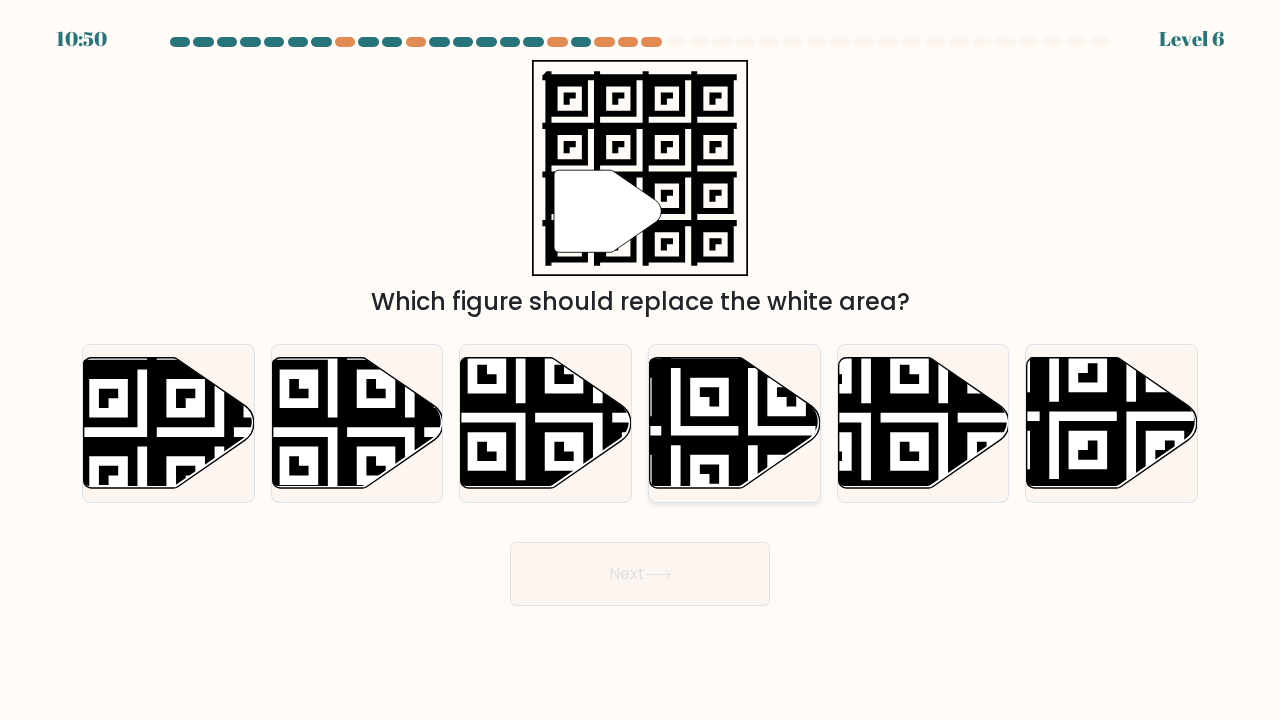click 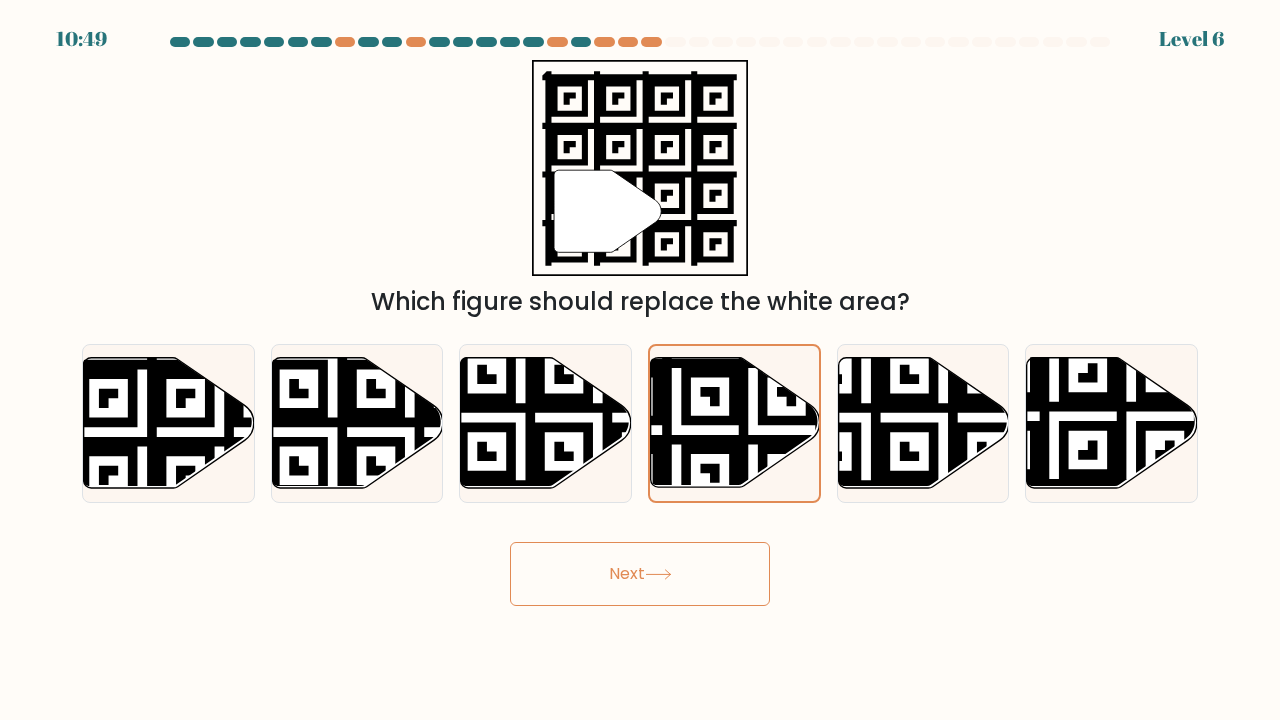 click on "Next" at bounding box center [640, 574] 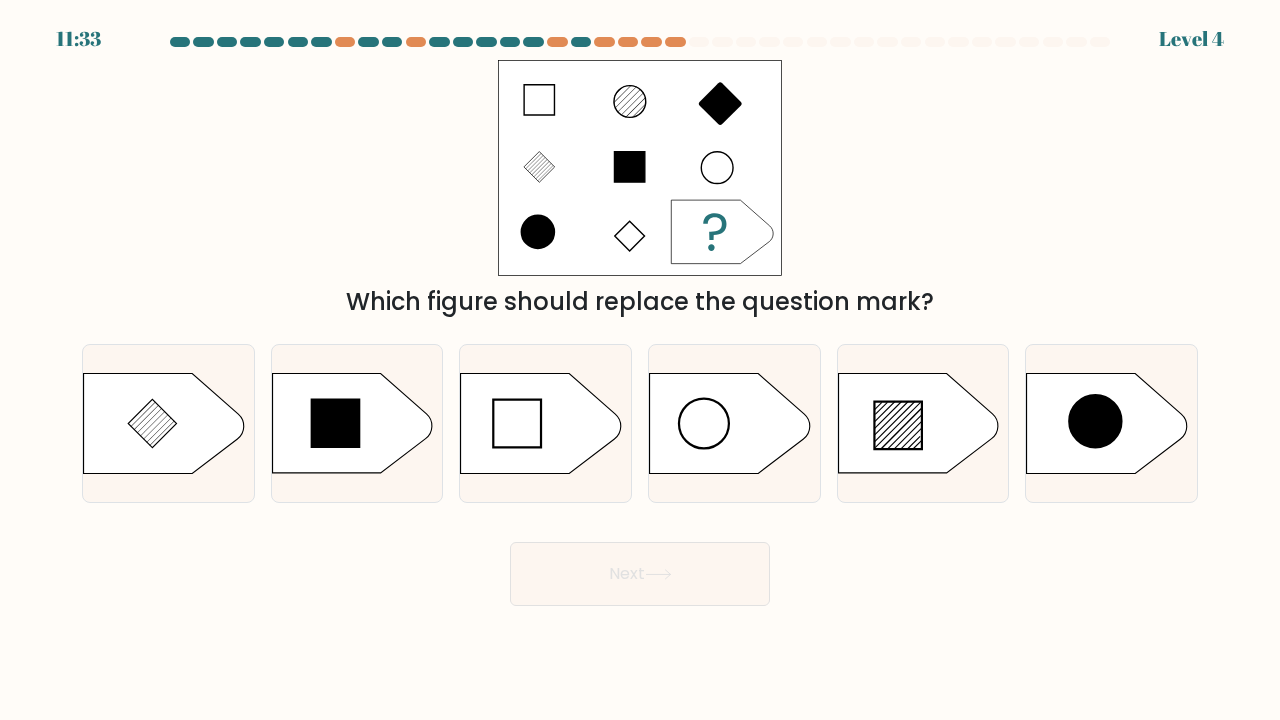 click on "a." at bounding box center (640, 321) 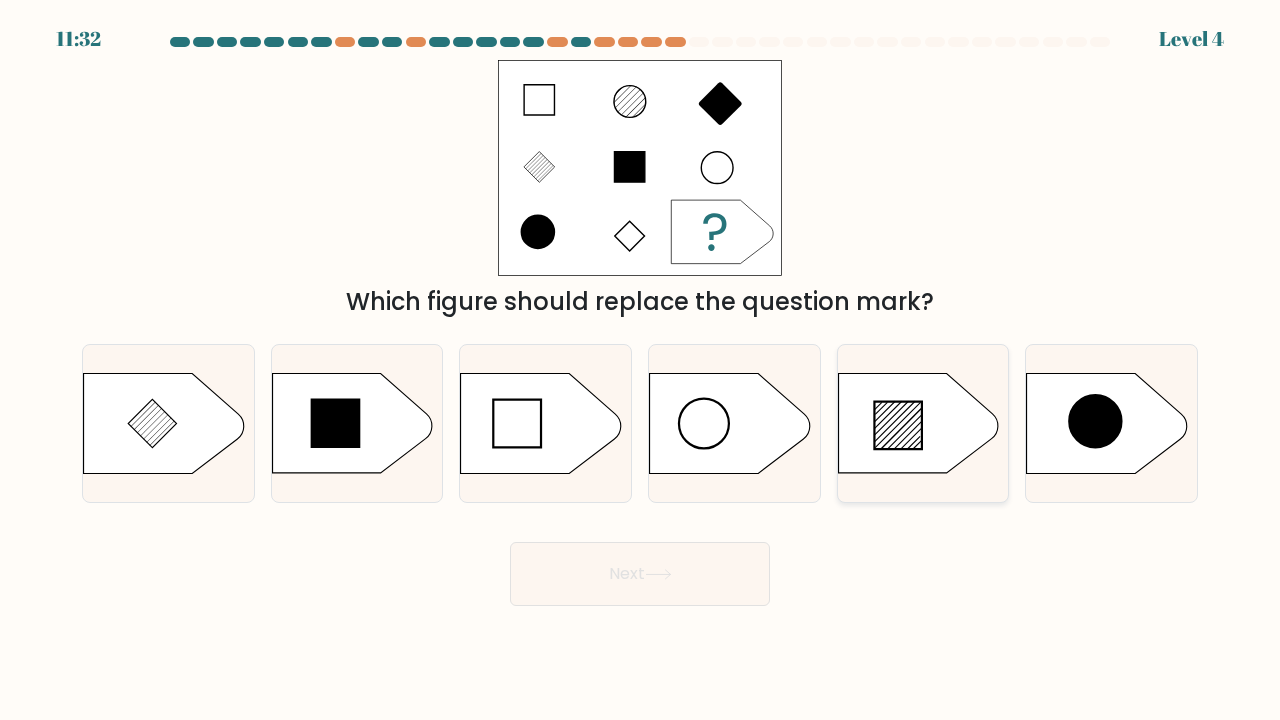click 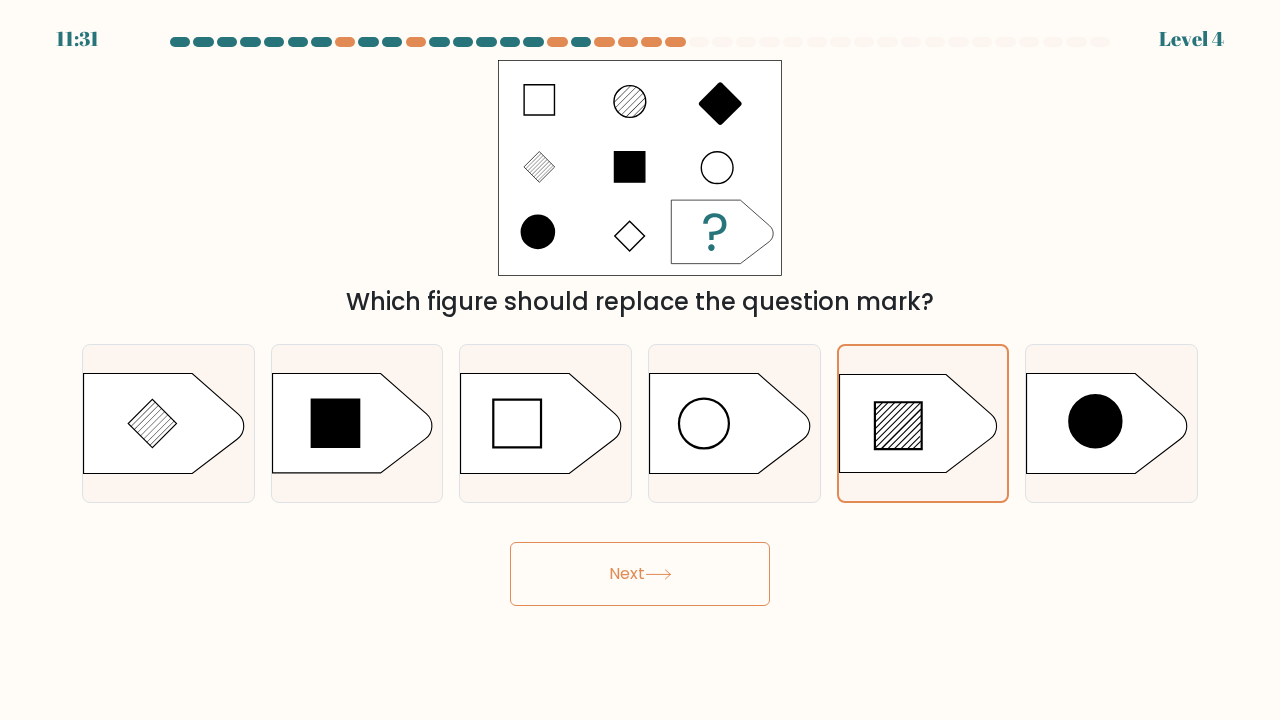 click on "Next" at bounding box center (640, 574) 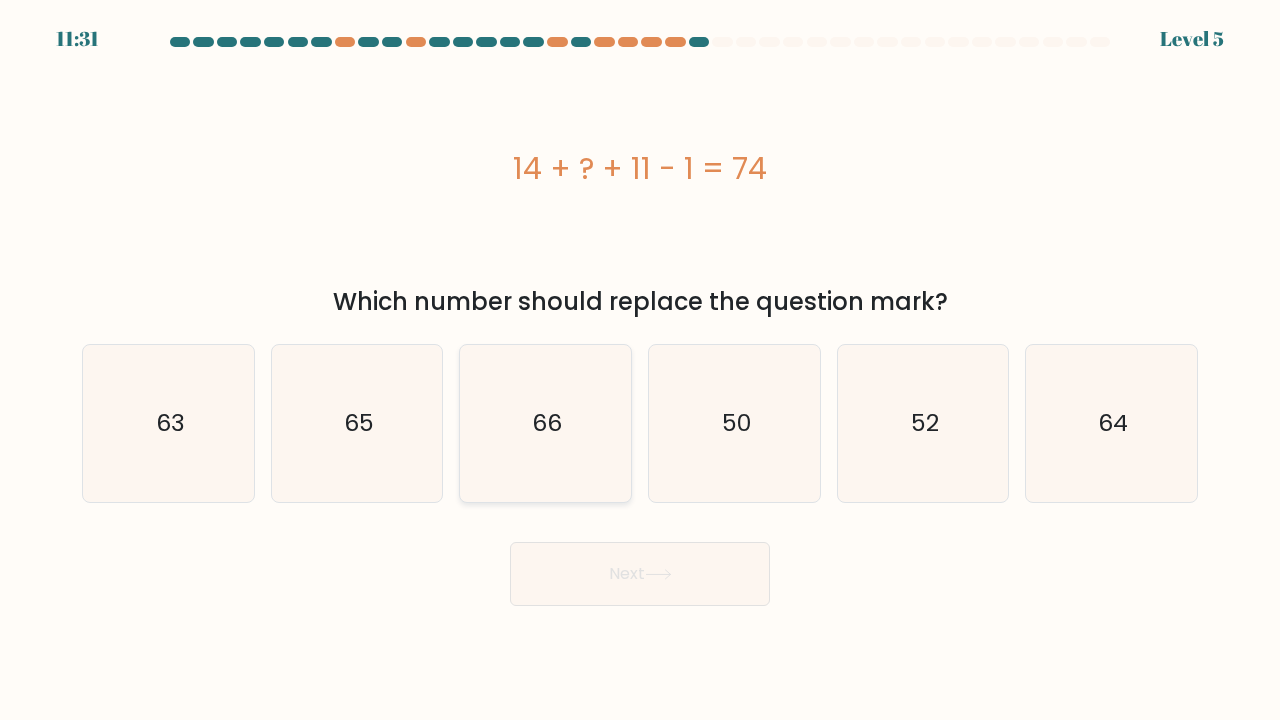 click on "66" 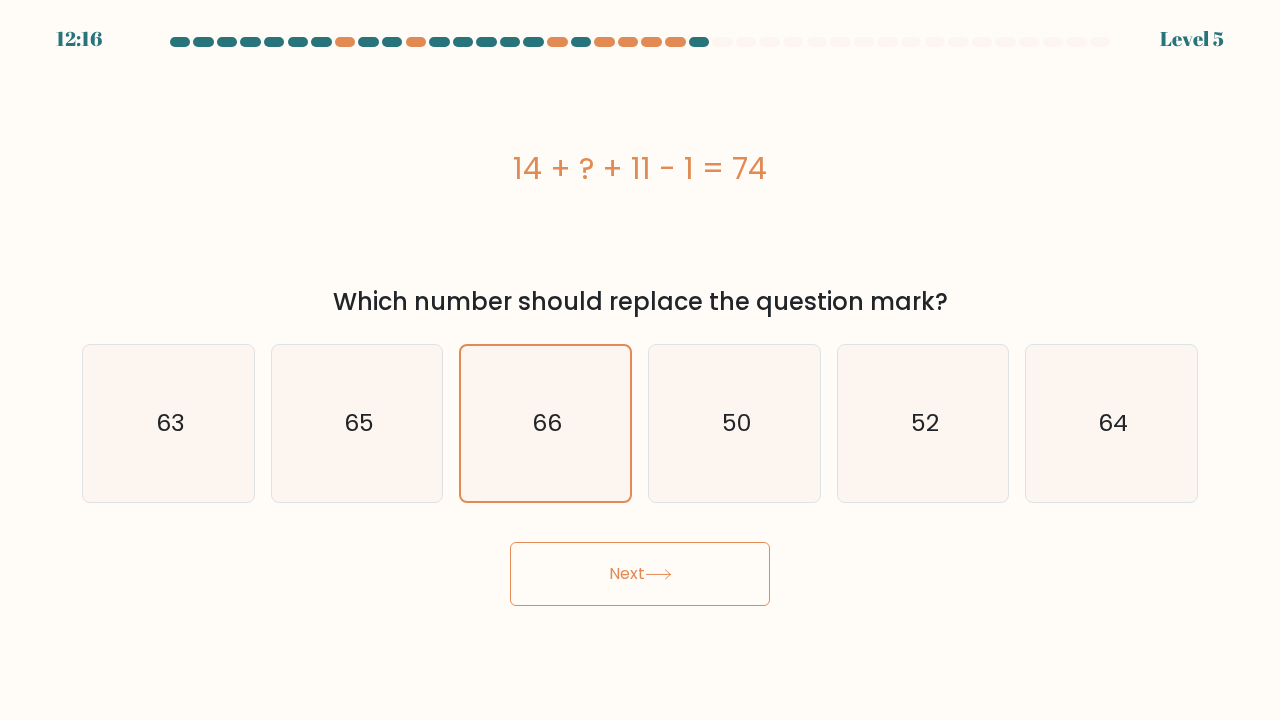 click on "Next" at bounding box center (640, 574) 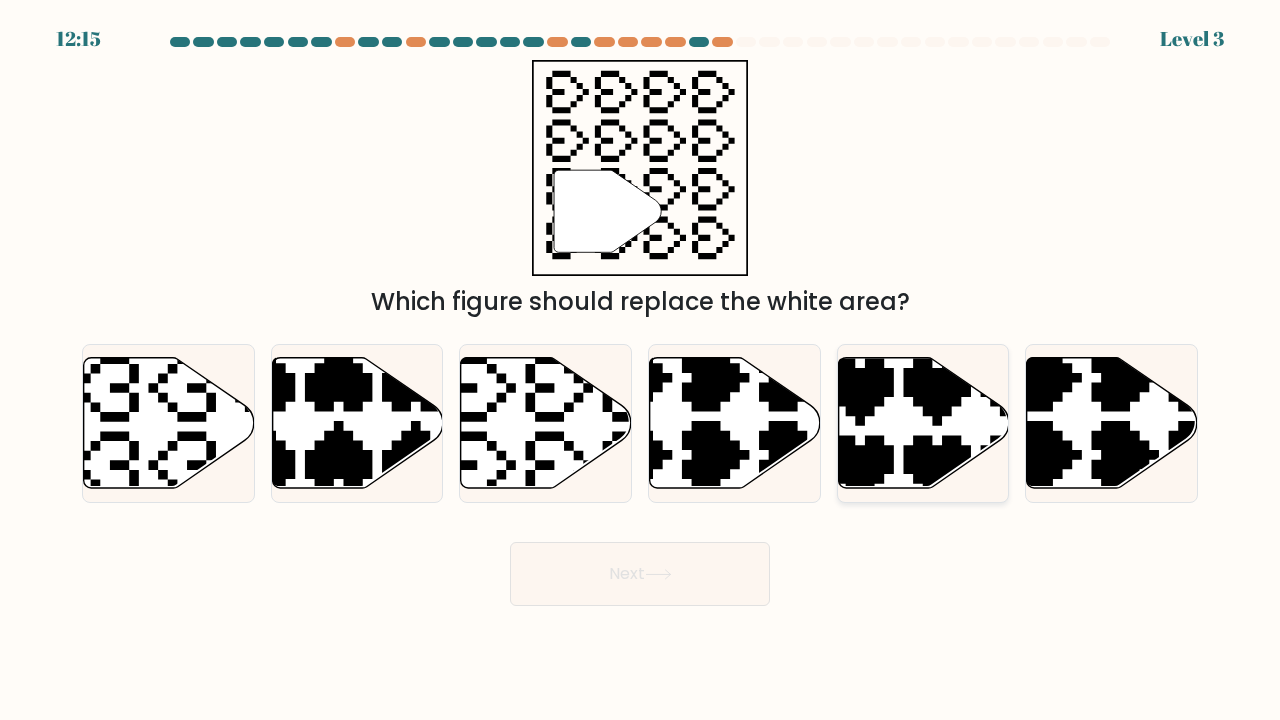 click 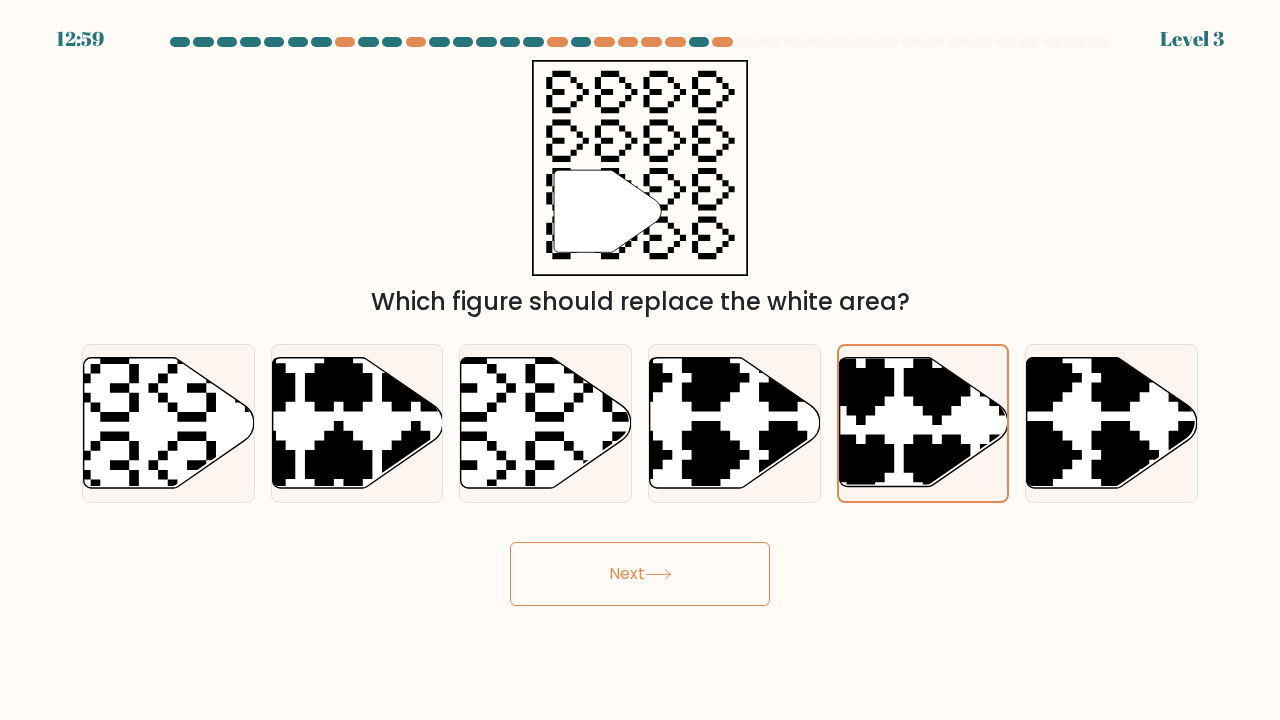 click on "Next" at bounding box center [640, 574] 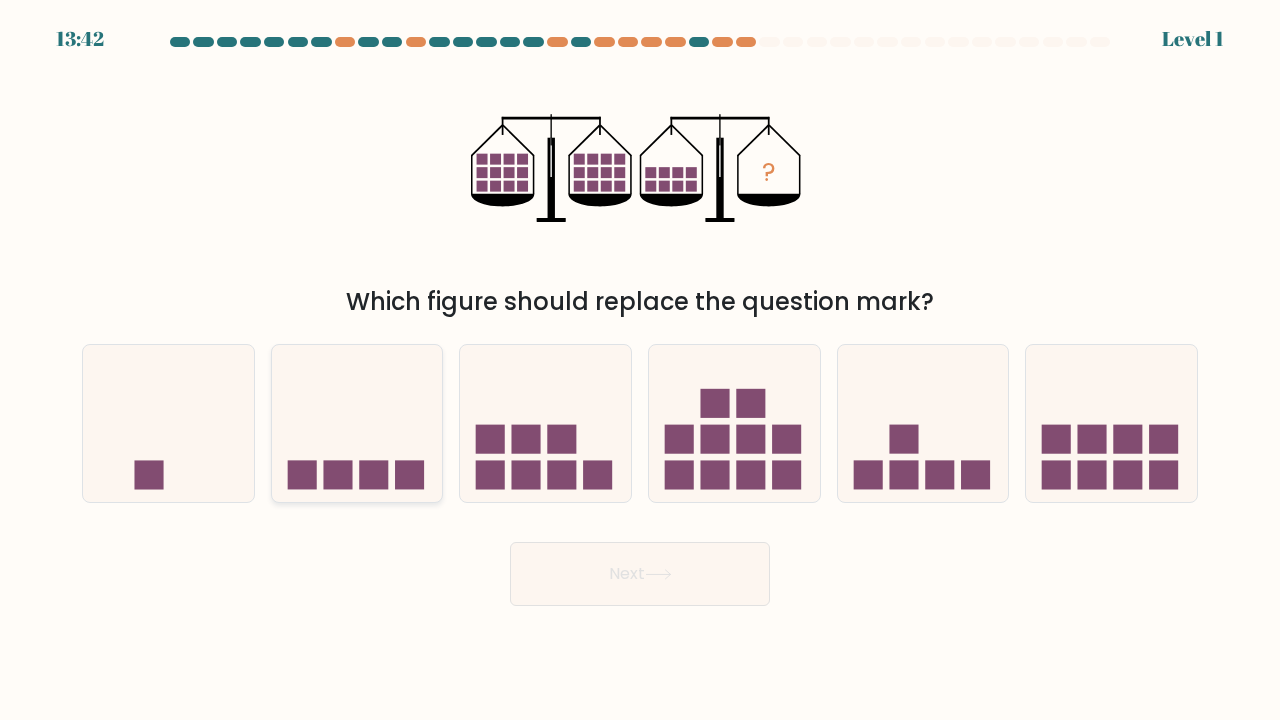 click 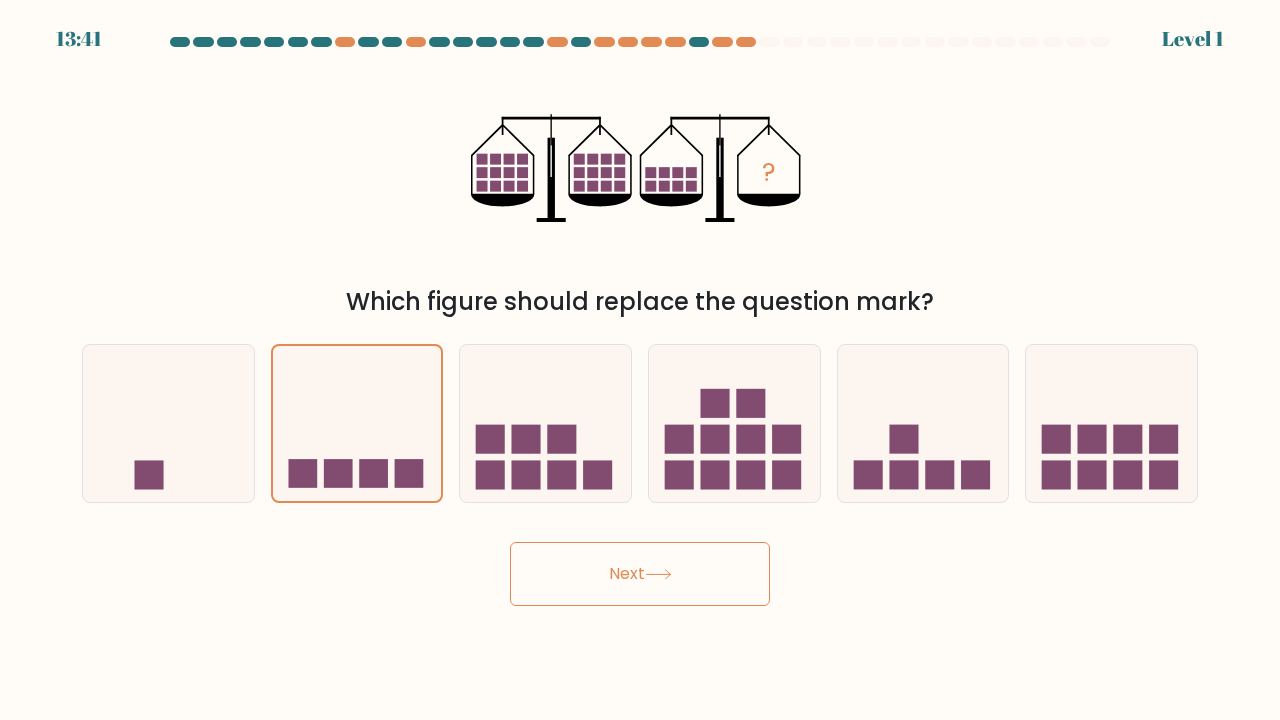 click on "Next" at bounding box center [640, 574] 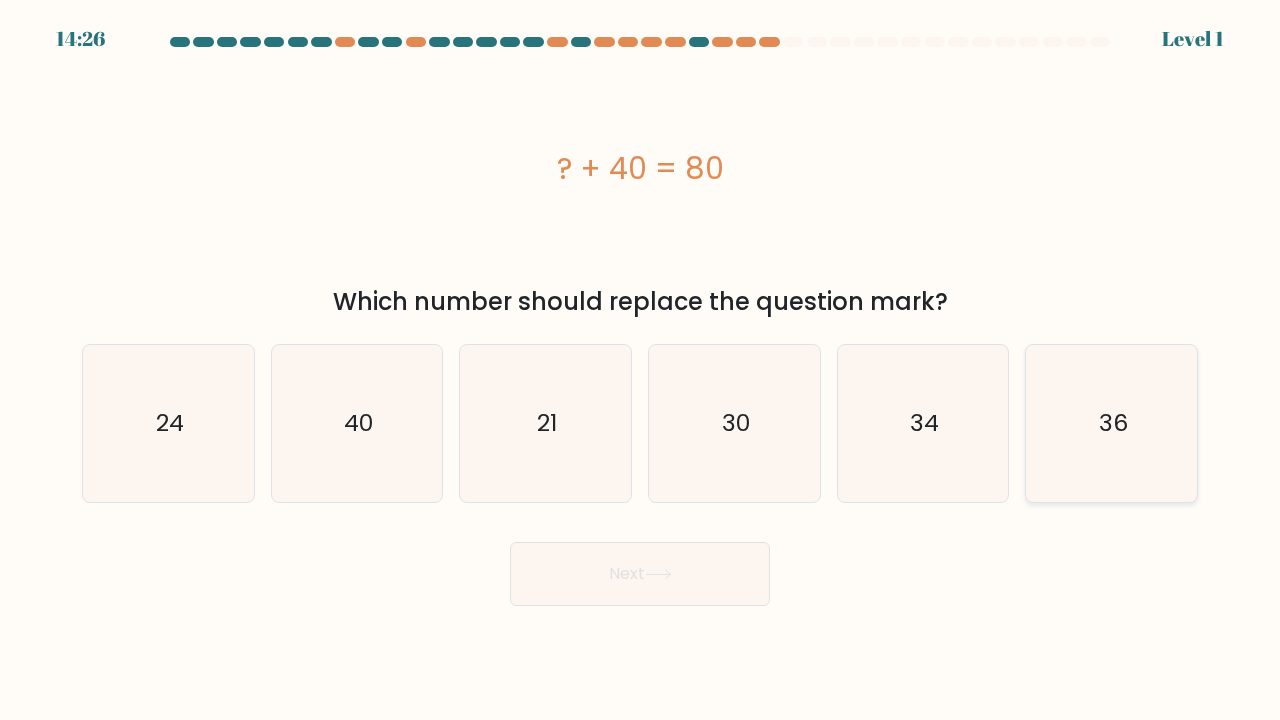 click on "36" 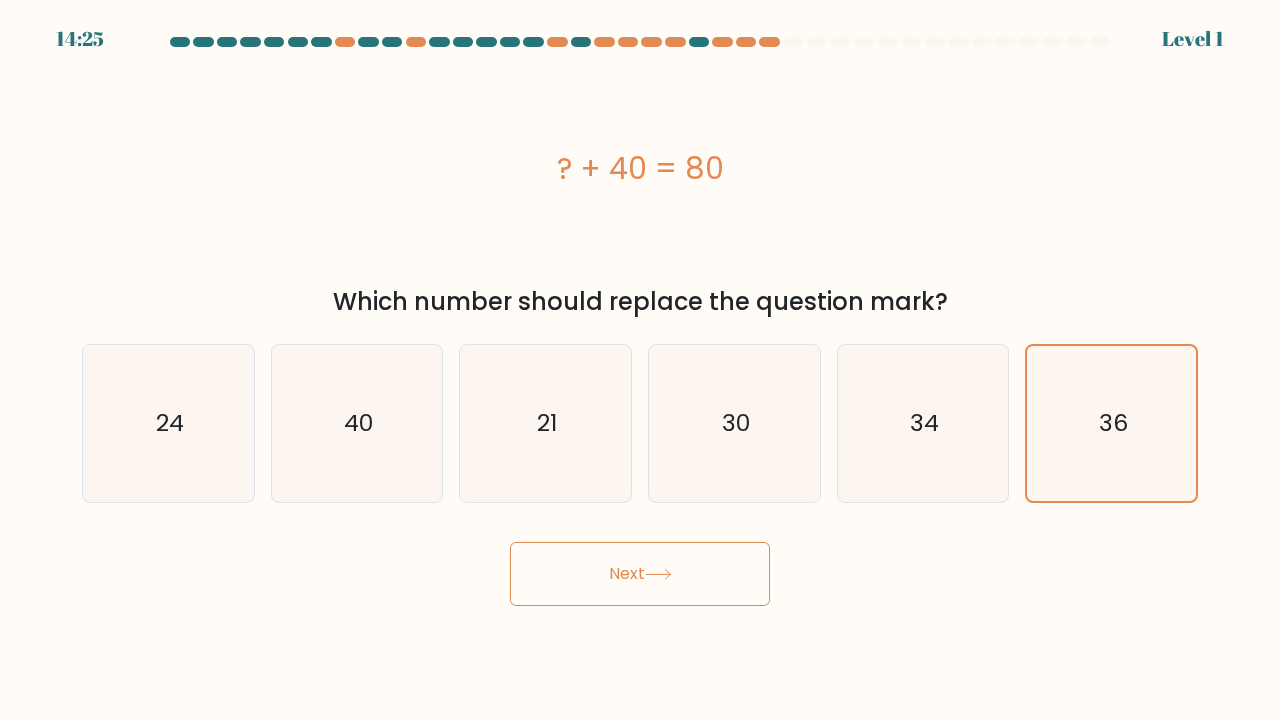 click on "Next" at bounding box center (640, 574) 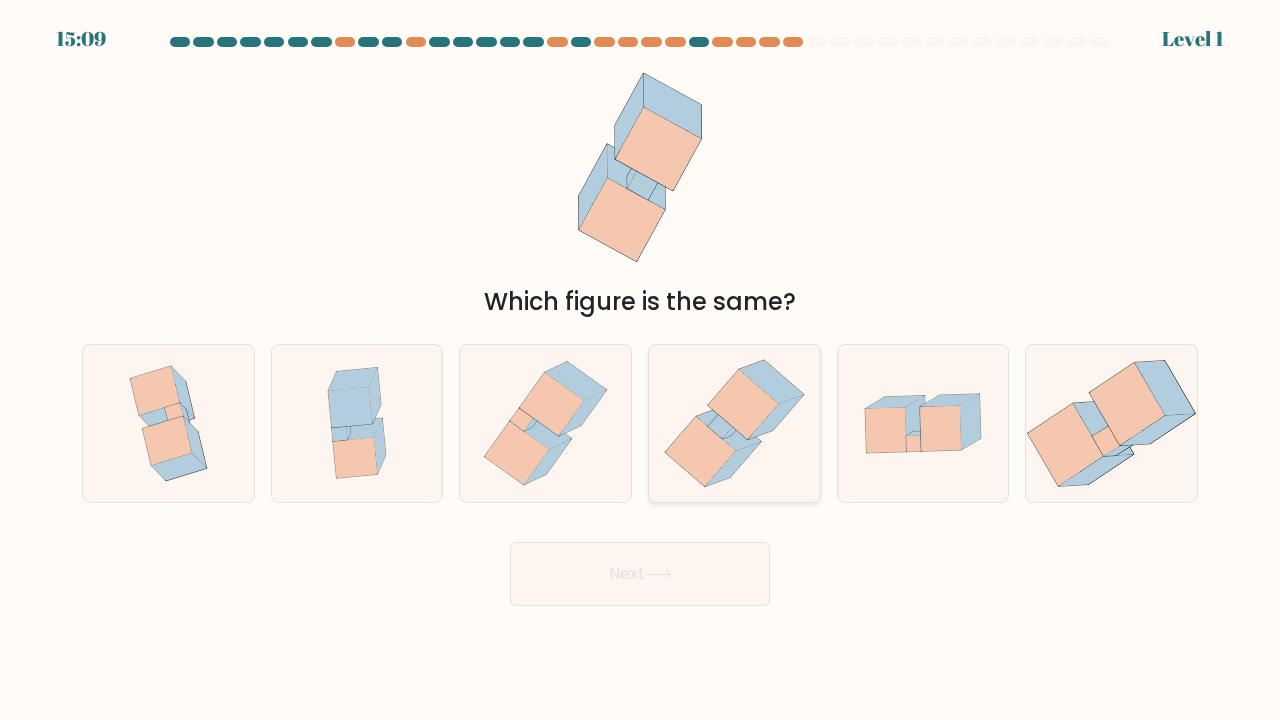 click 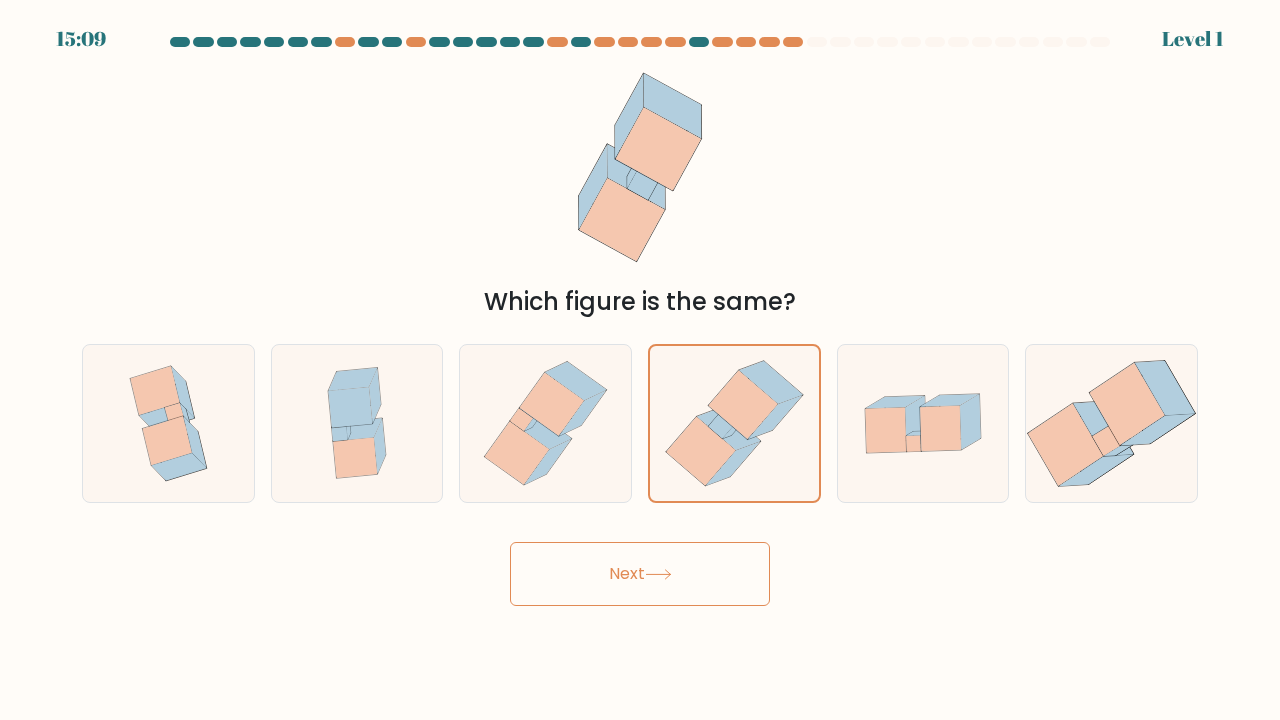 click on "Next" at bounding box center [640, 574] 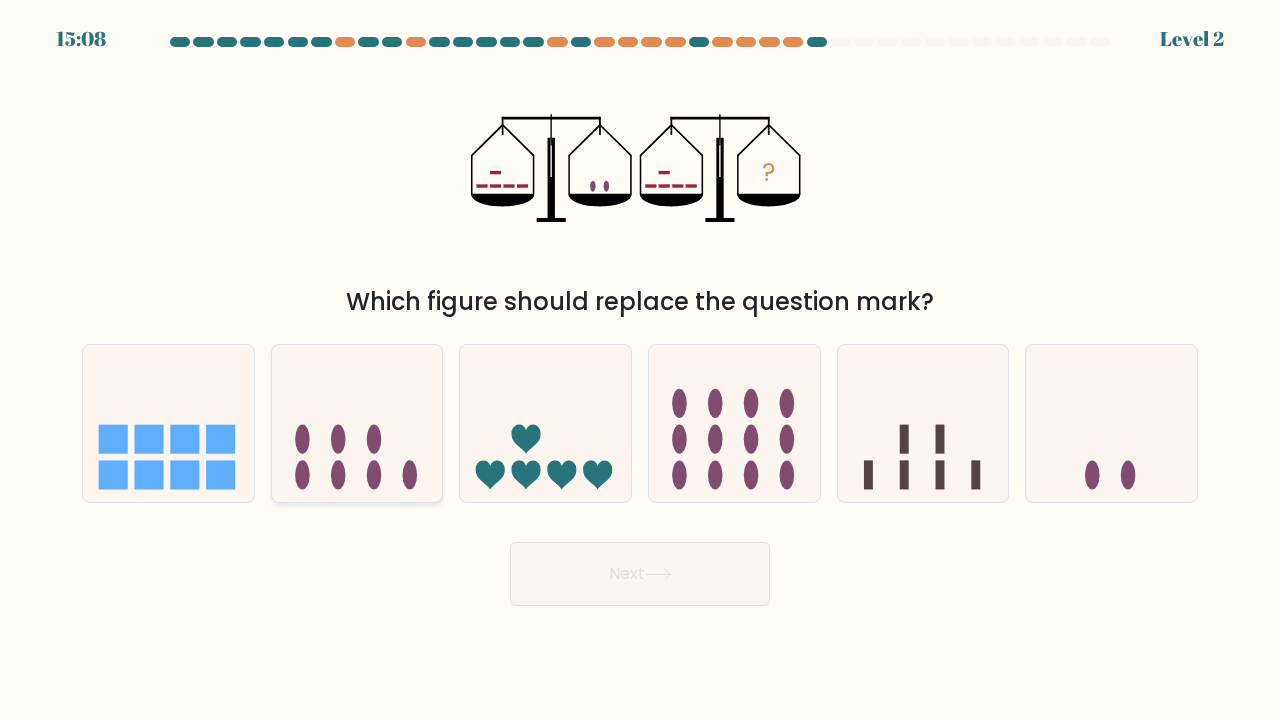click 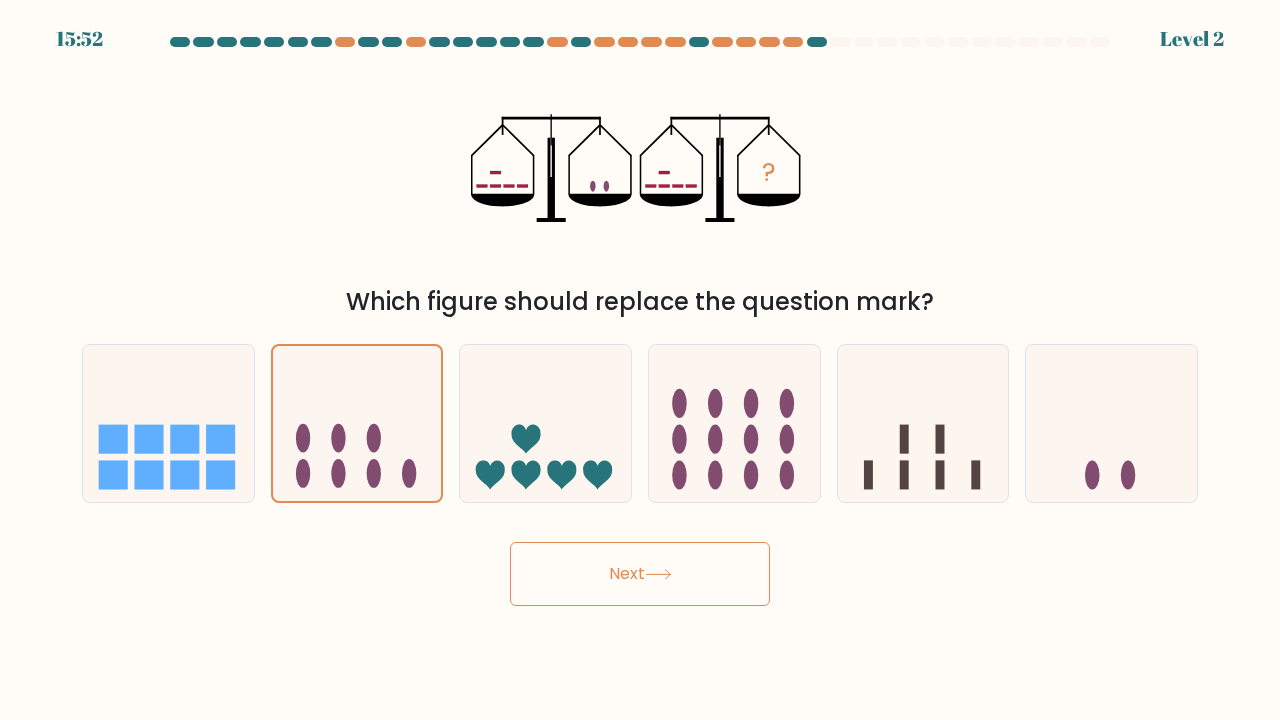 click on "Next" at bounding box center [640, 574] 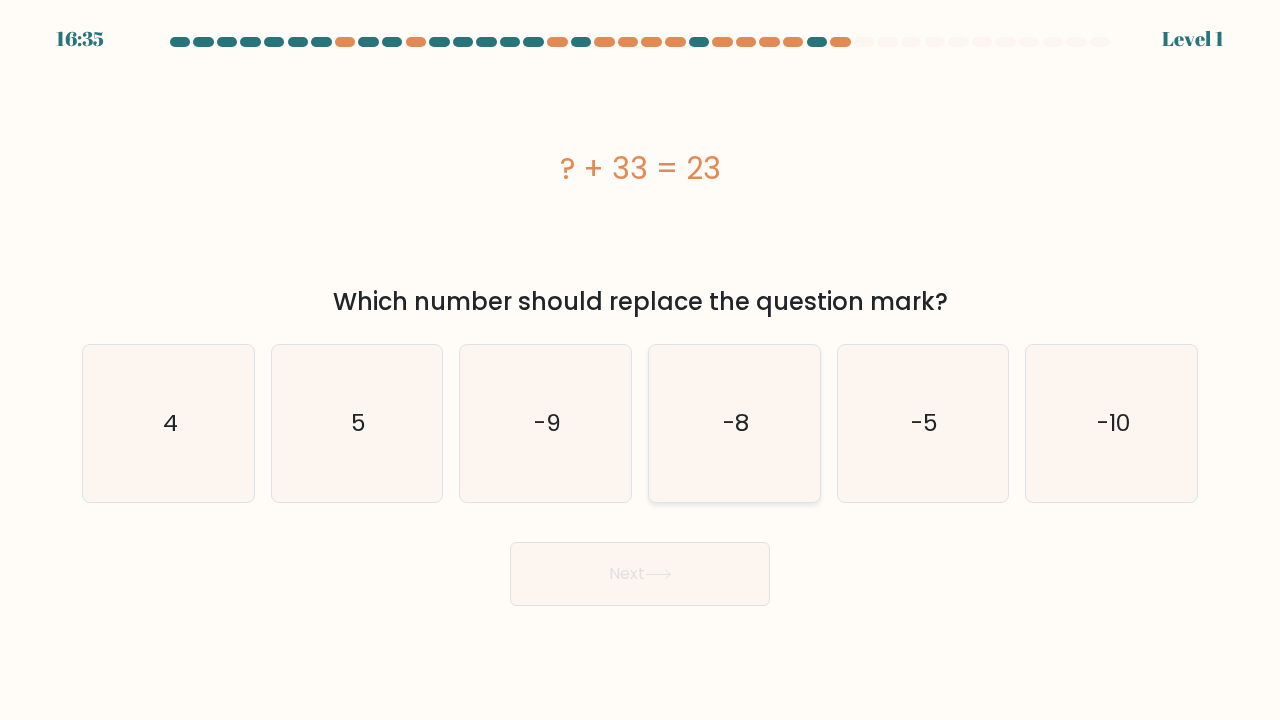 click on "-8" 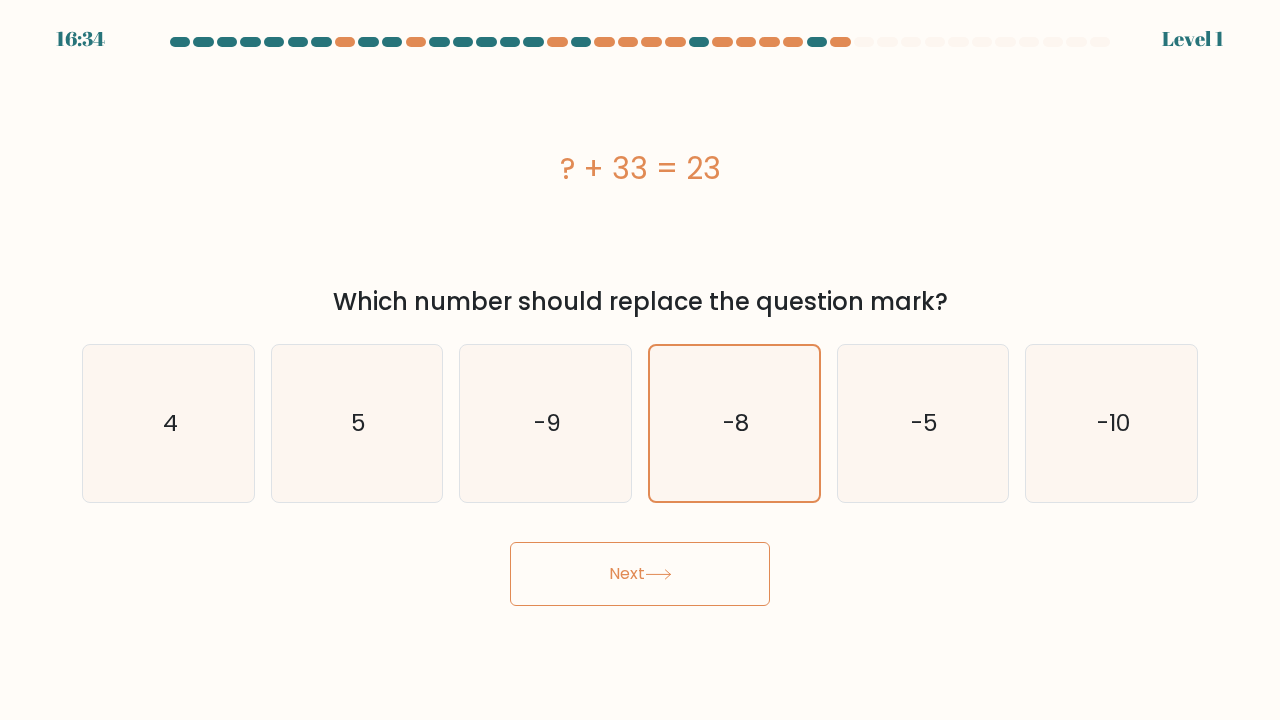 drag, startPoint x: 700, startPoint y: 608, endPoint x: 692, endPoint y: 590, distance: 19.697716 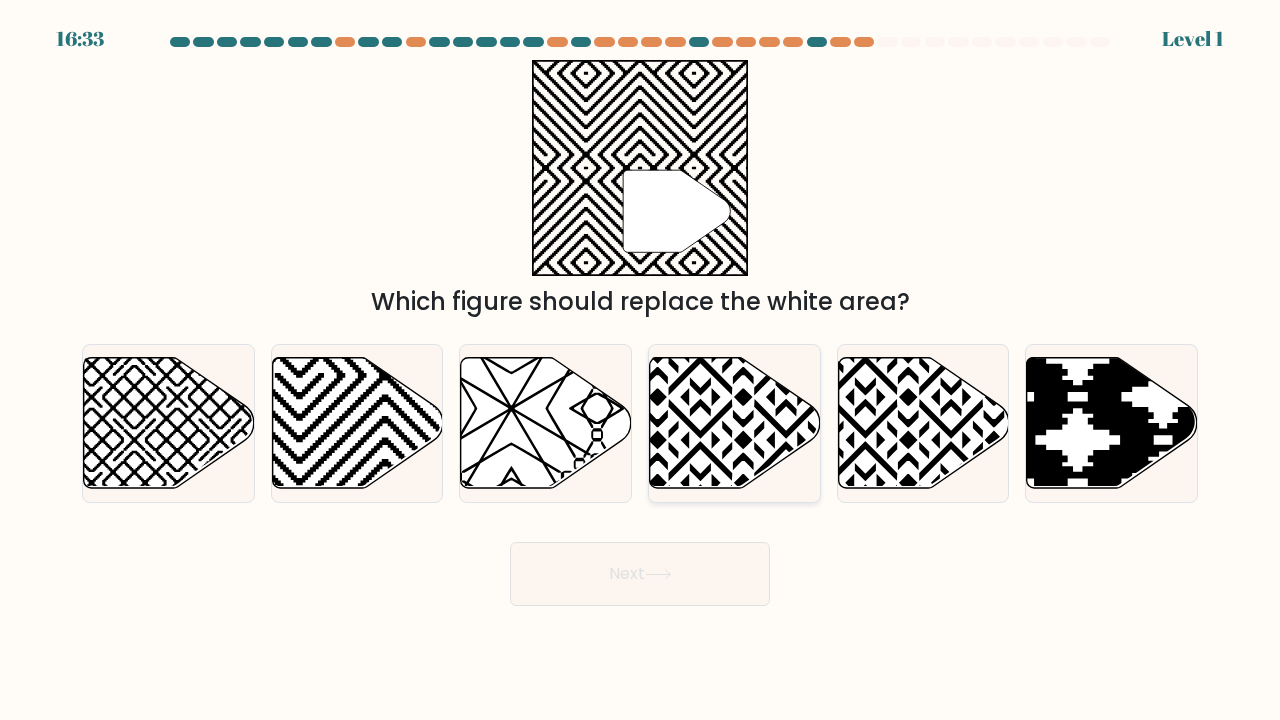 click 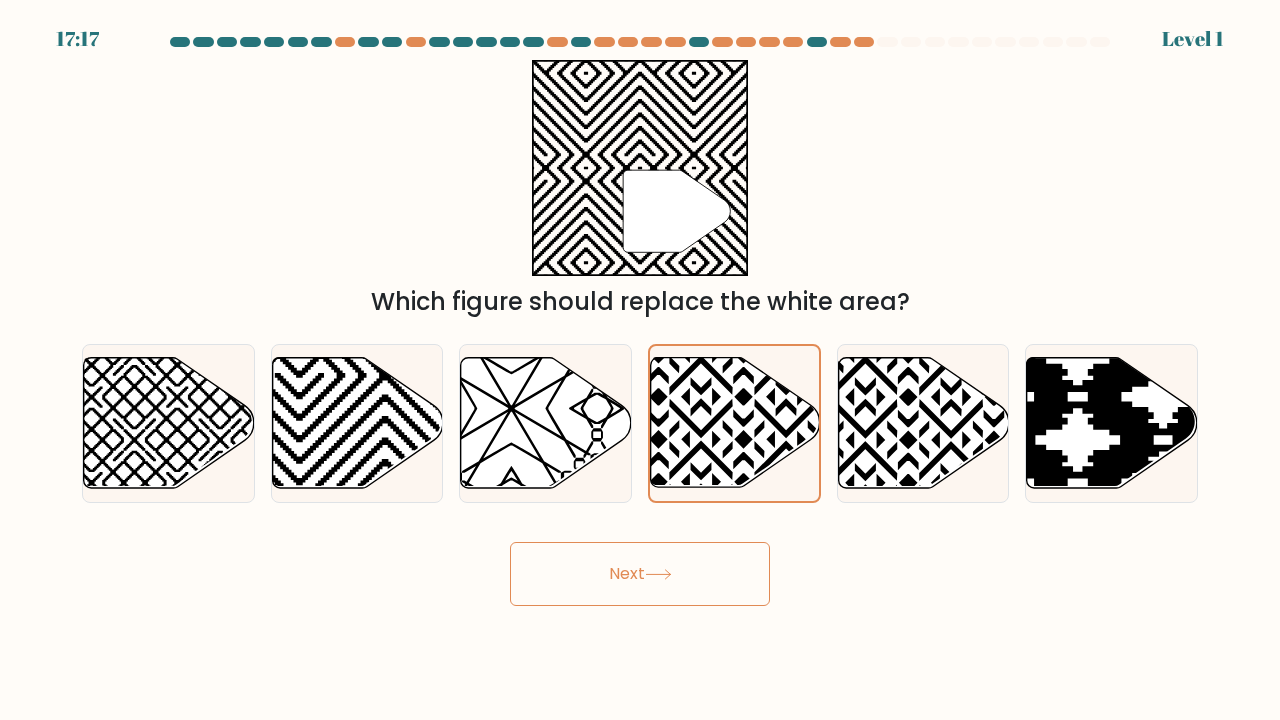 click on "Next" at bounding box center [640, 574] 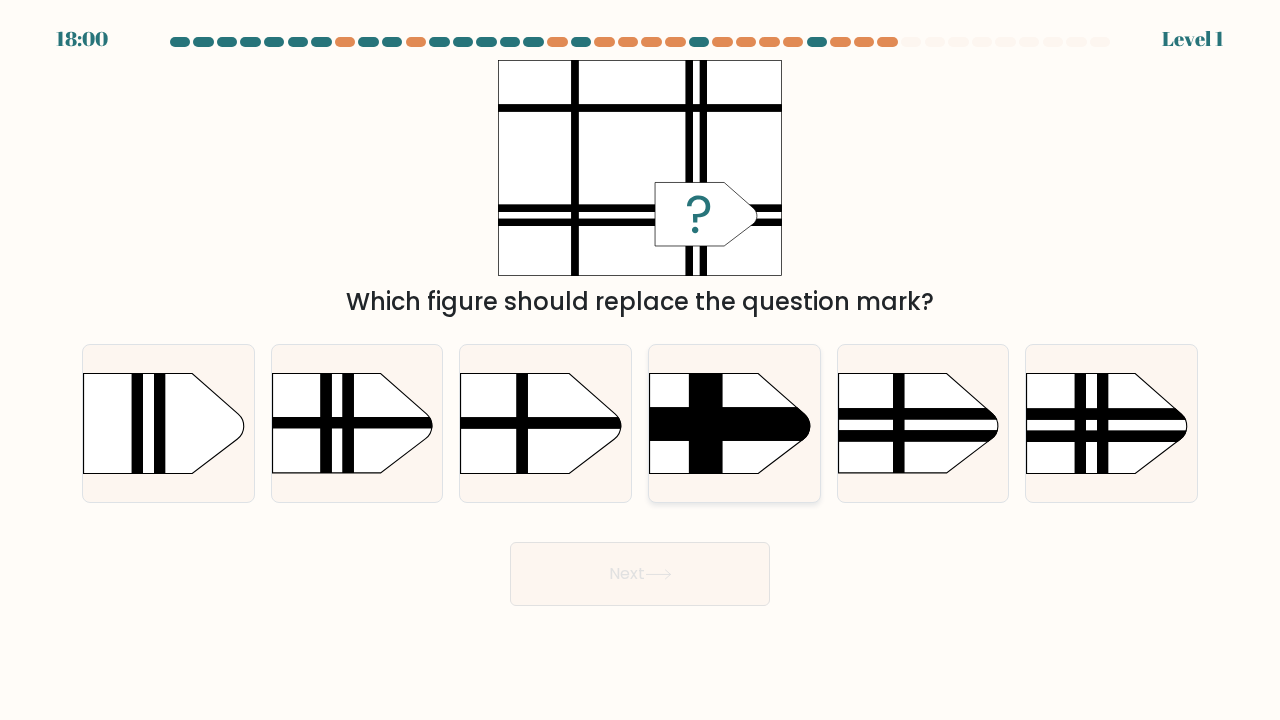 click 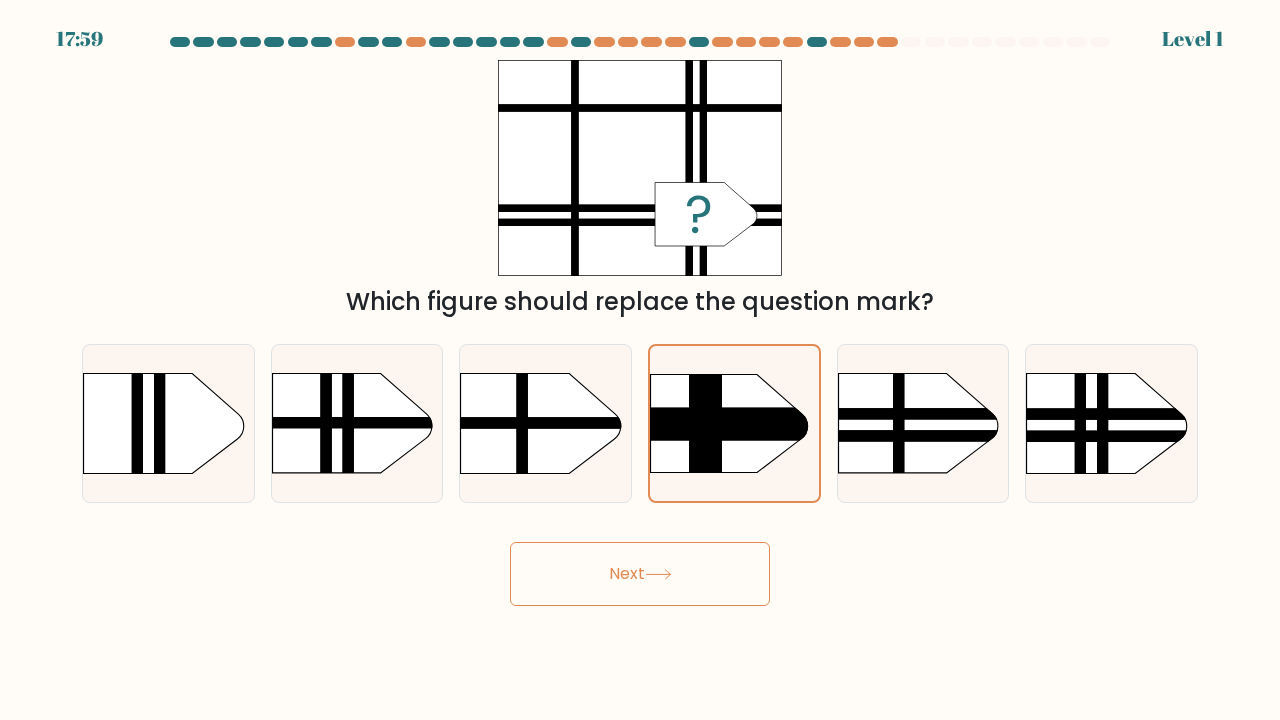click on "Next" at bounding box center [640, 574] 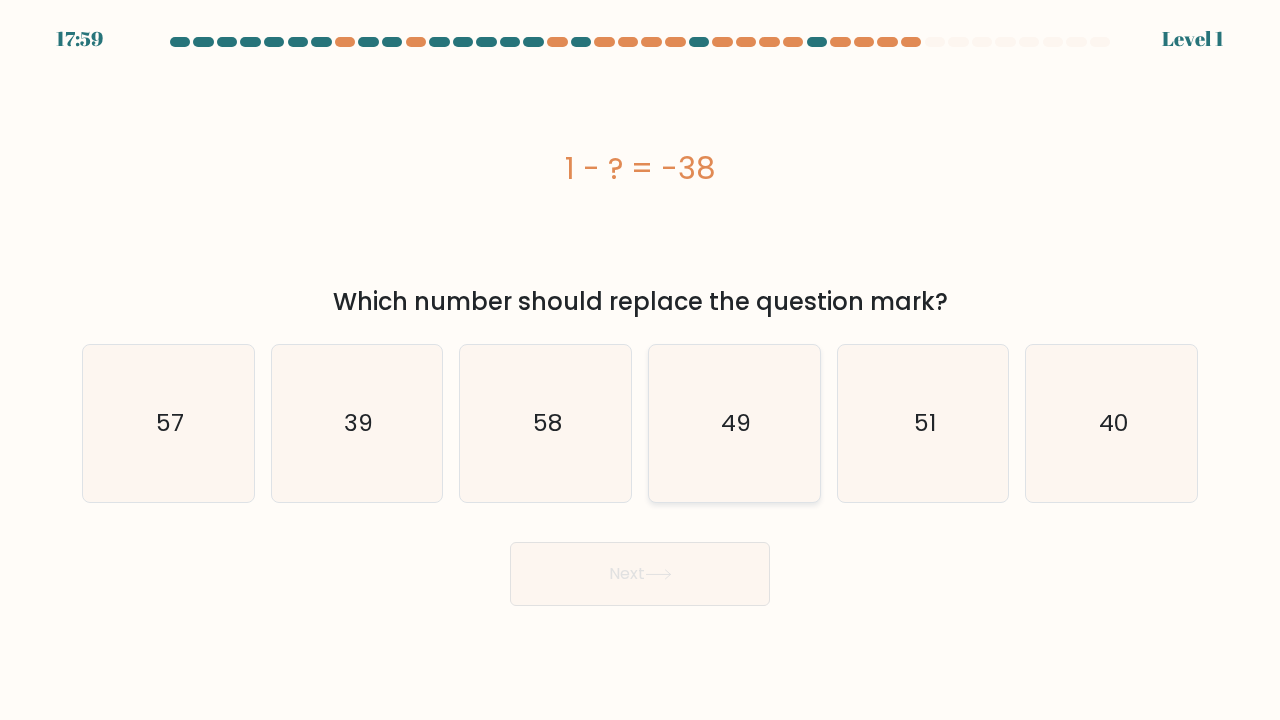 click on "49" 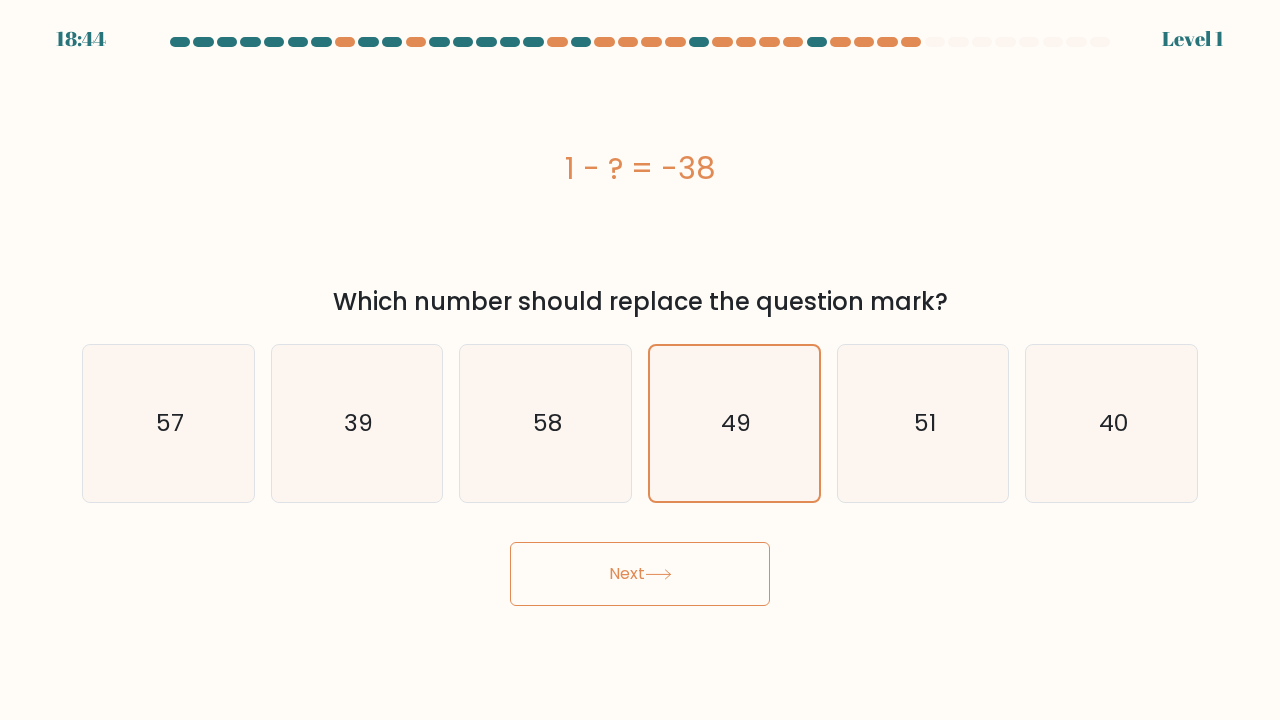 click on "Next" at bounding box center [640, 574] 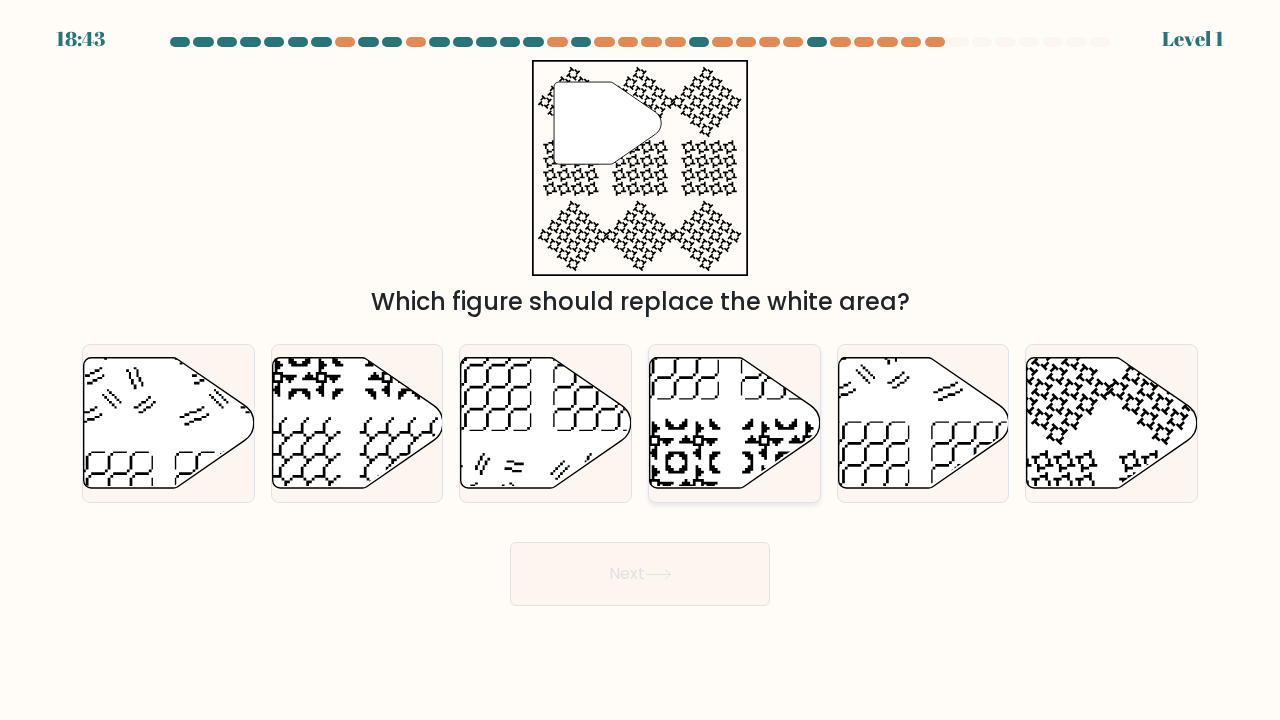click at bounding box center [734, 423] 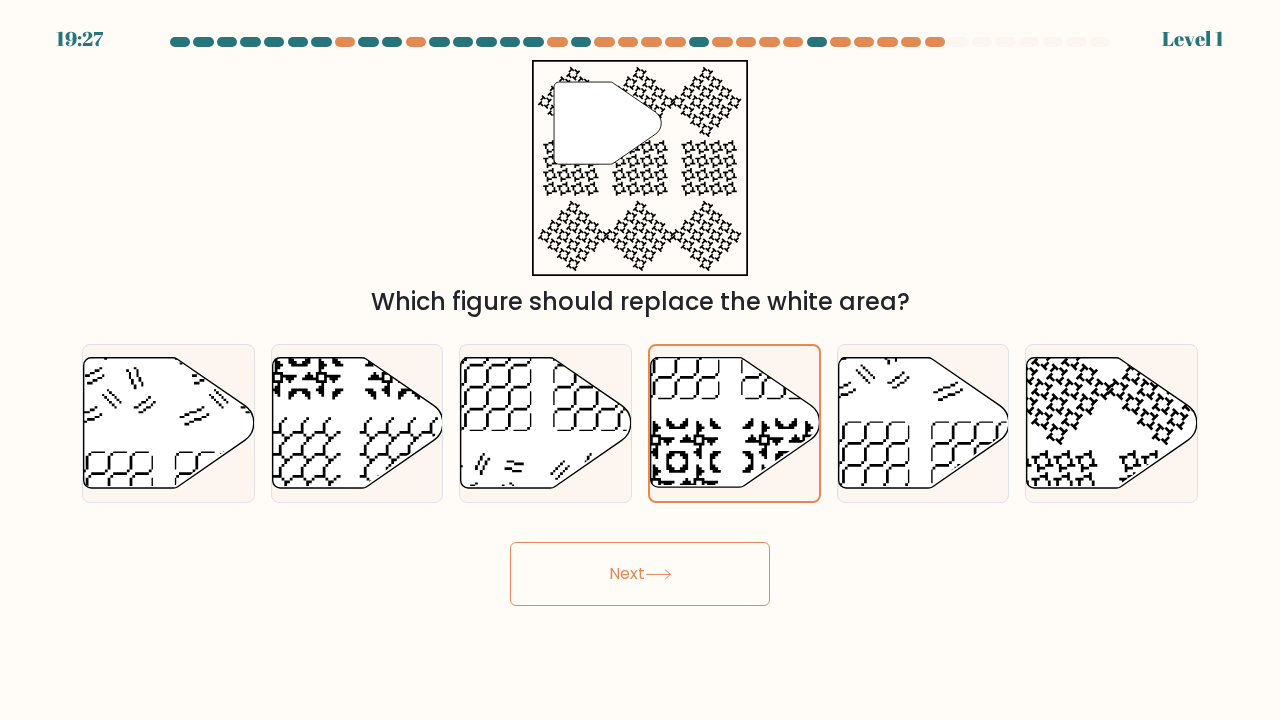 click on "Next" at bounding box center [640, 574] 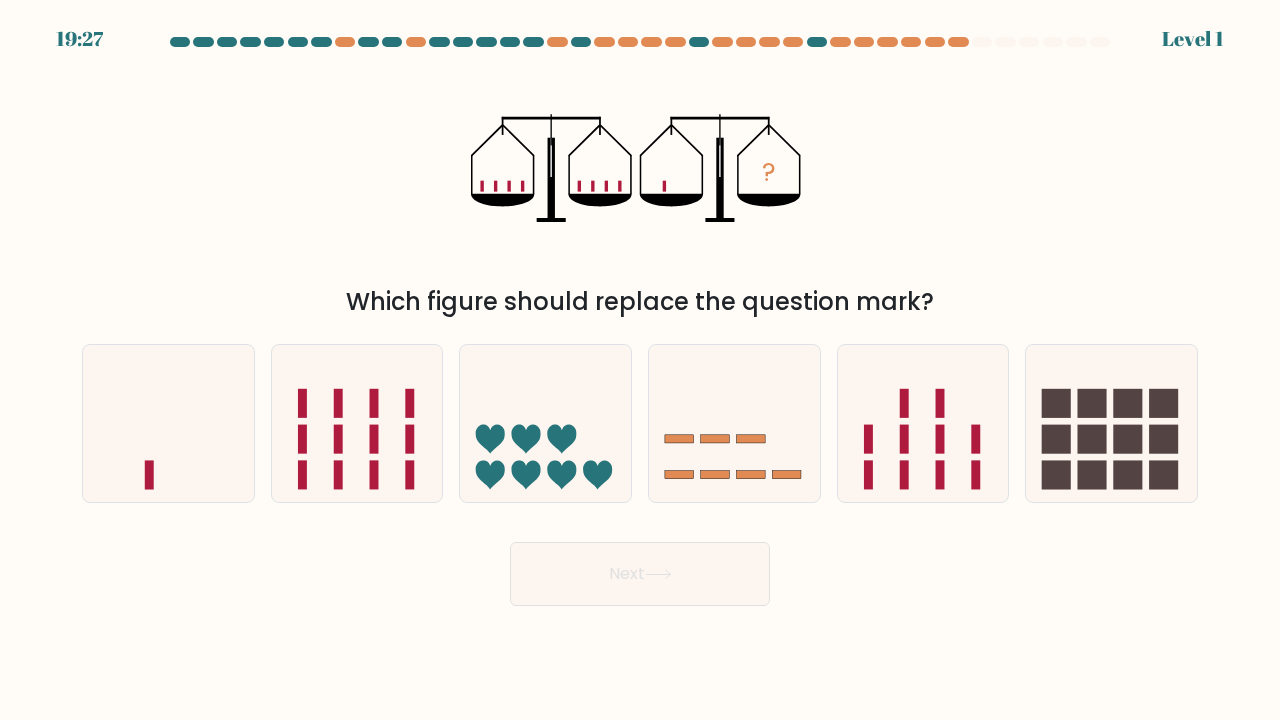 click at bounding box center (640, 321) 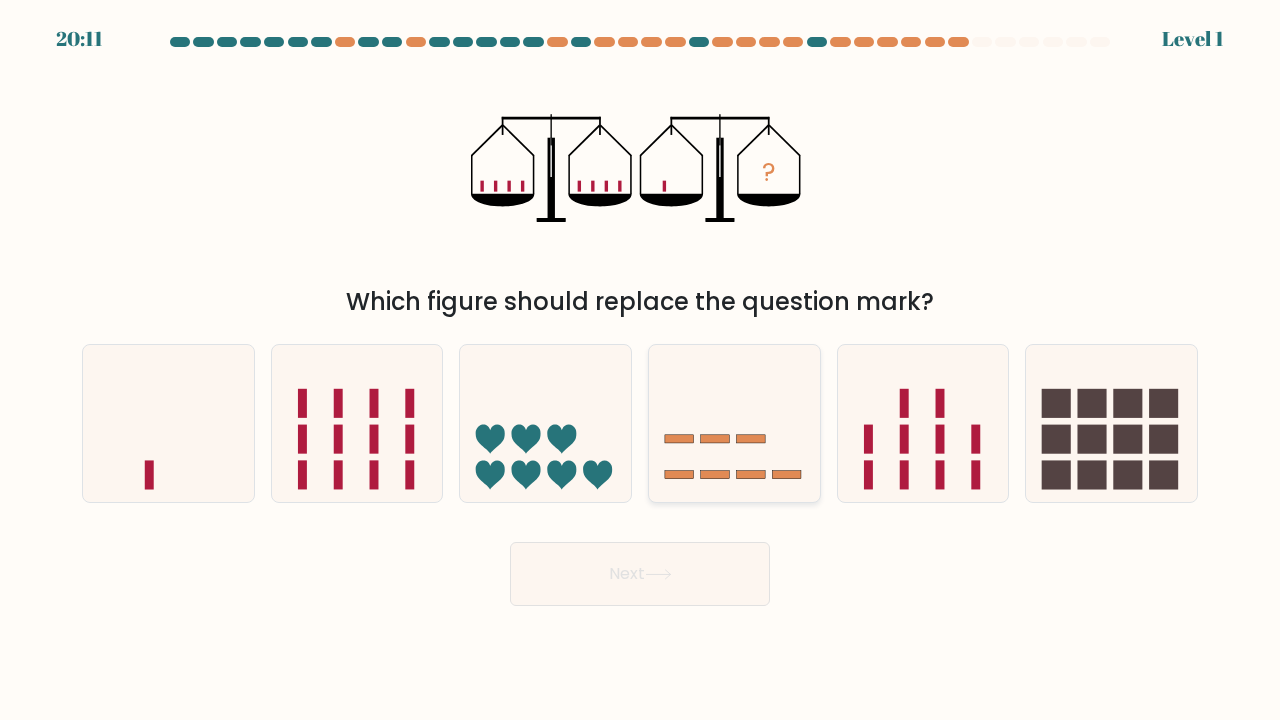 click at bounding box center [734, 423] 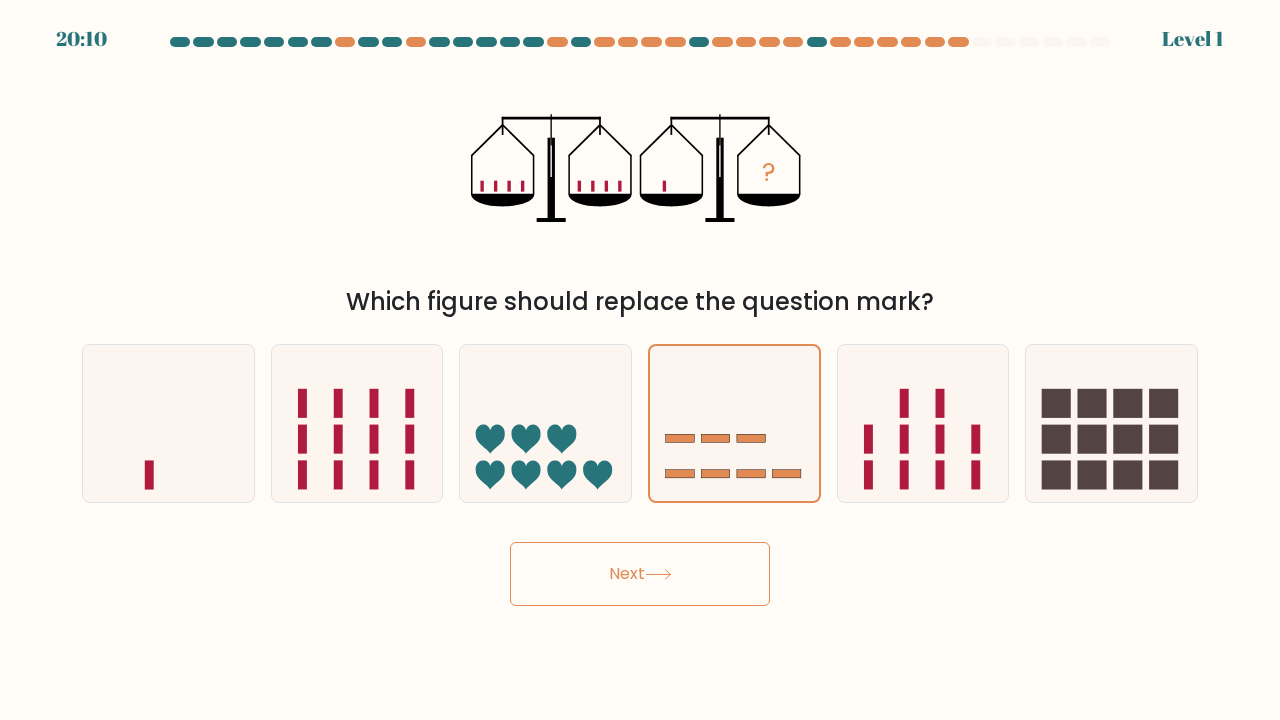 click on "Next" at bounding box center [640, 574] 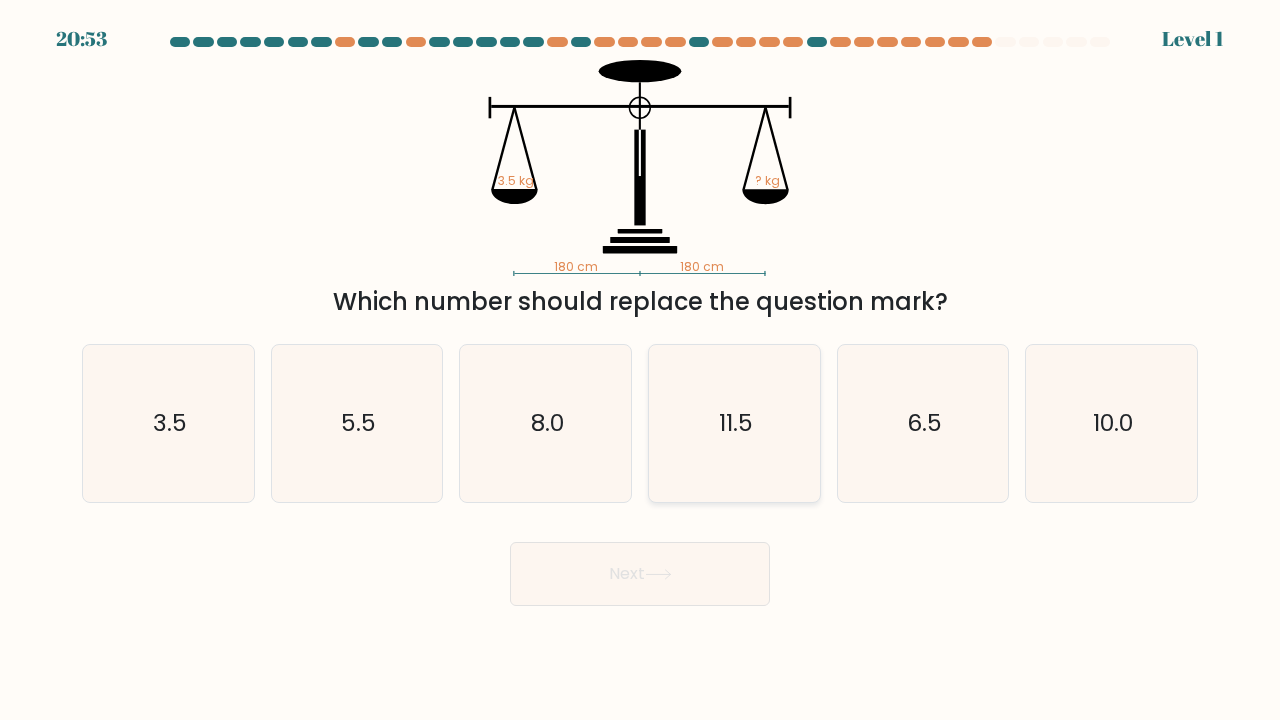 click on "11.5" 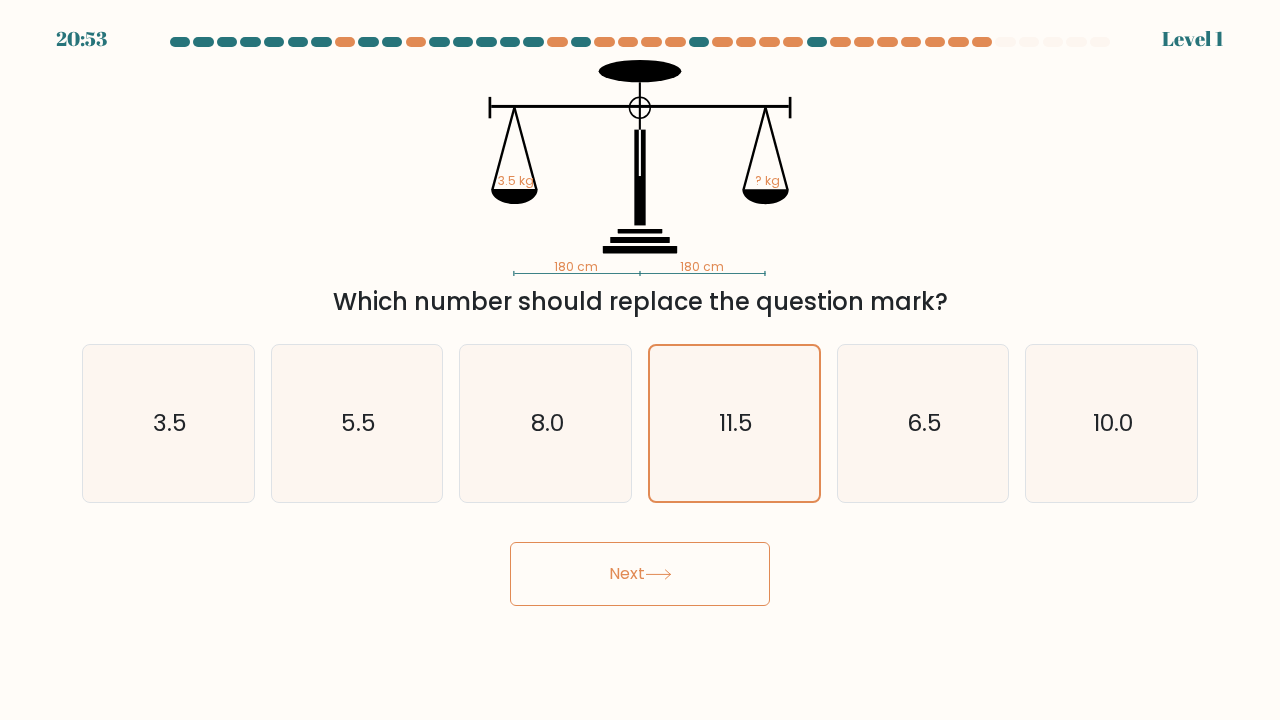 click on "Next" at bounding box center (640, 574) 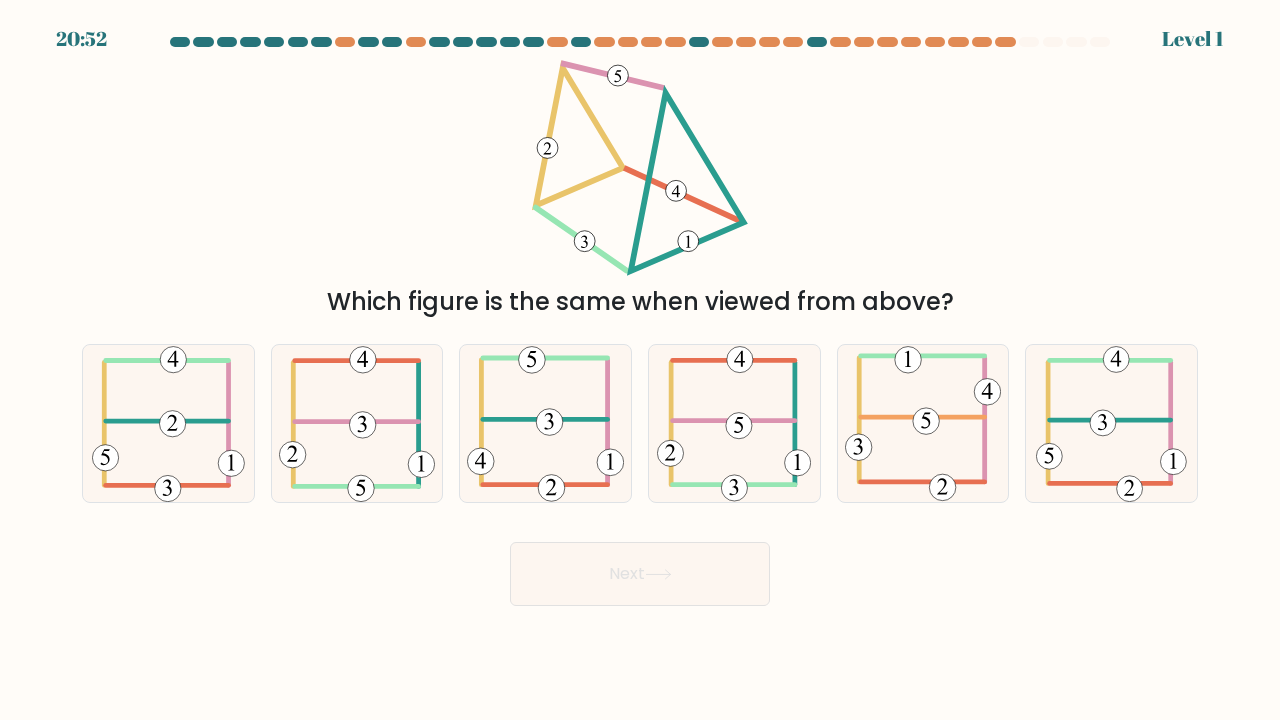 click 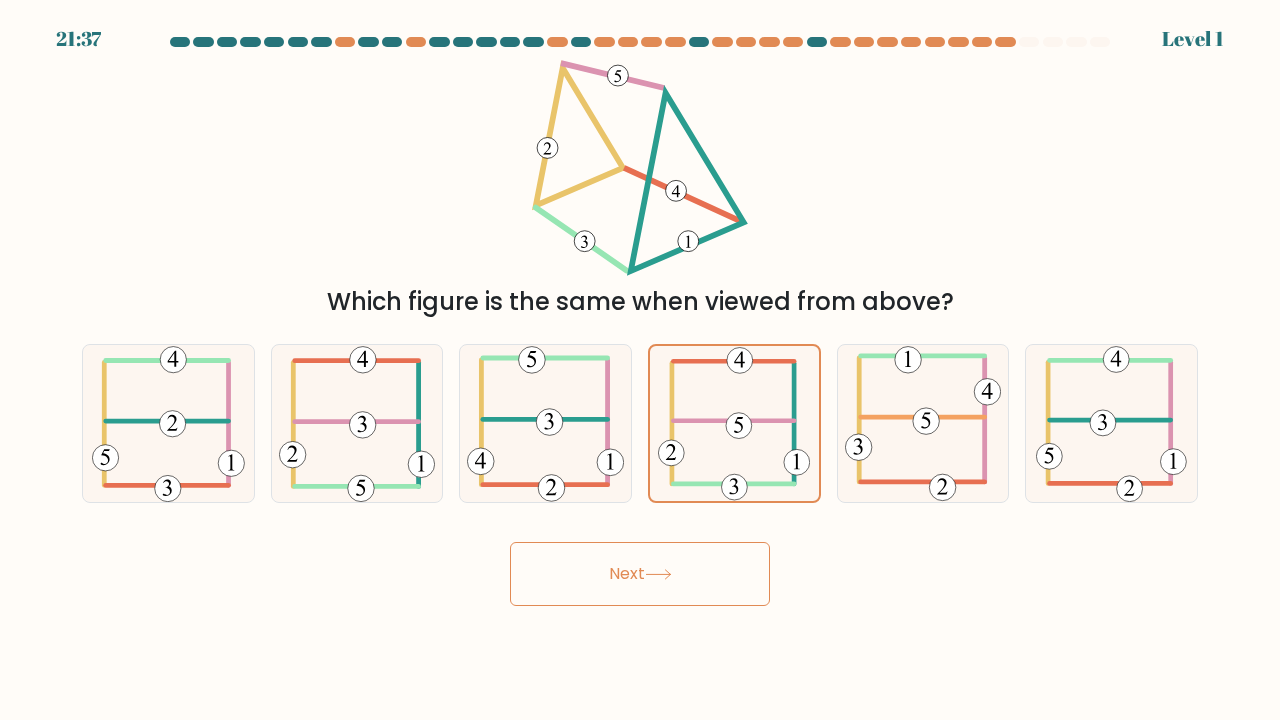 click on "Next" at bounding box center [640, 574] 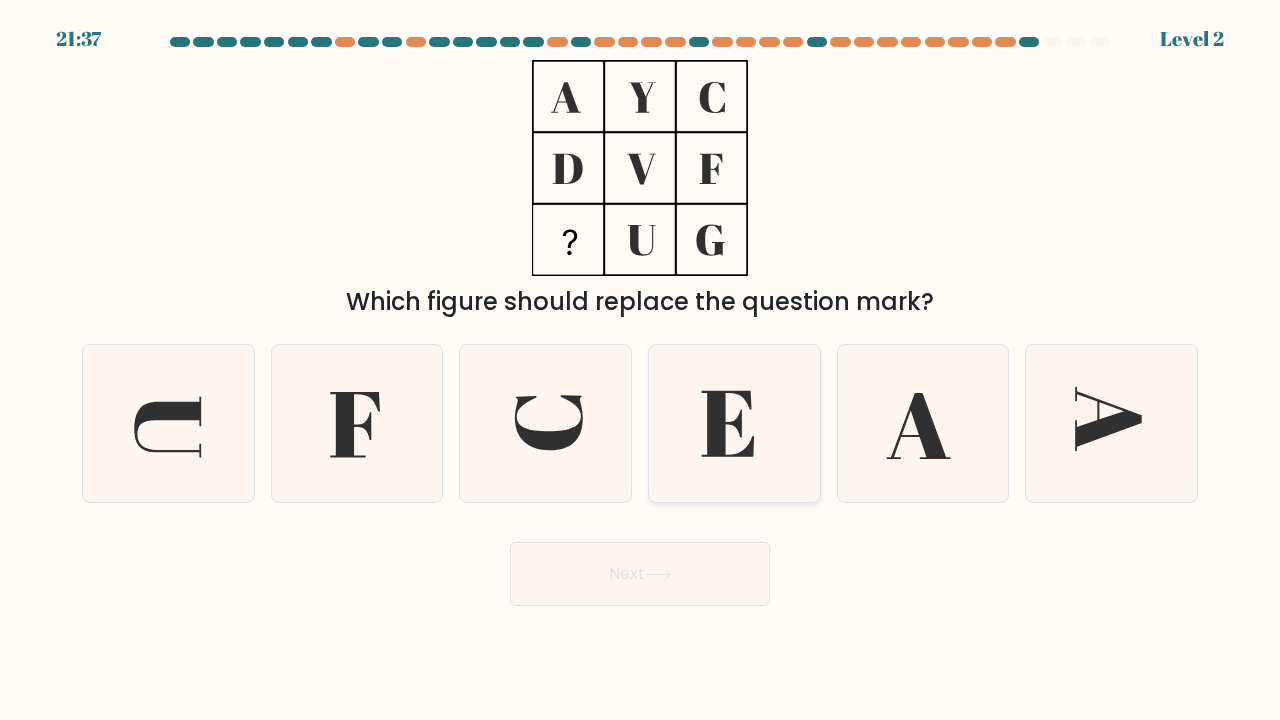 click 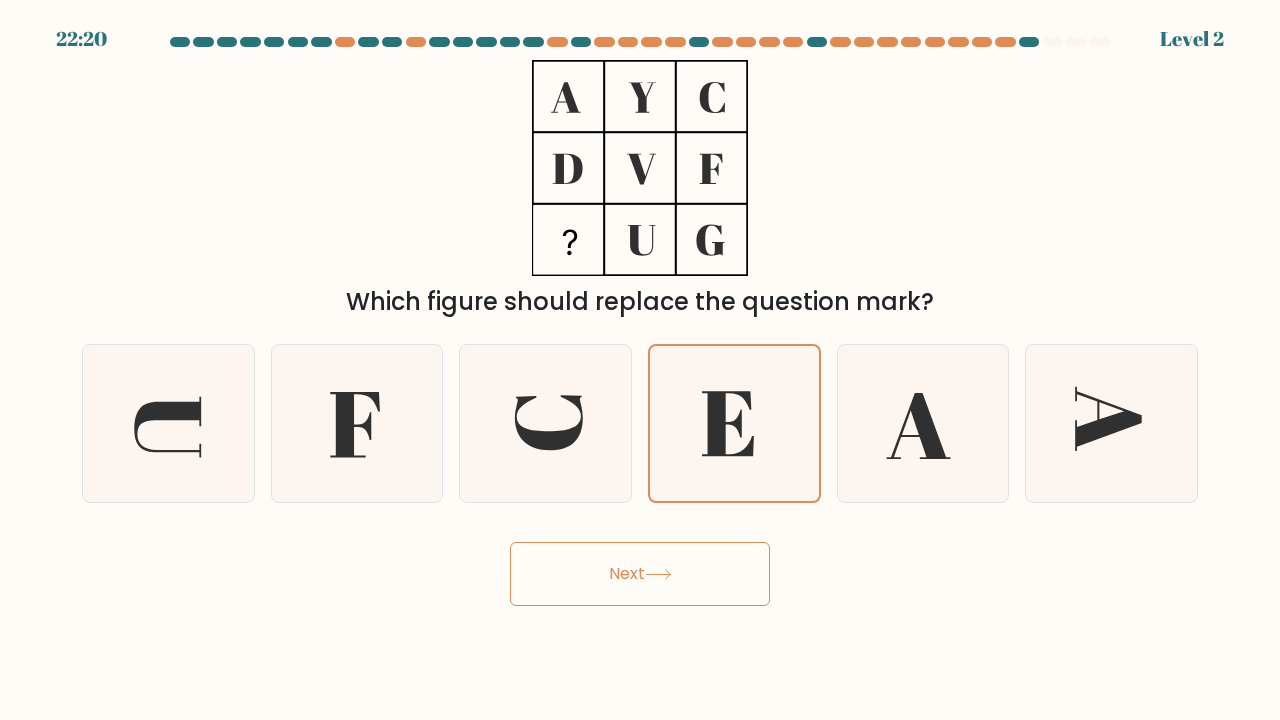 click on "Next" at bounding box center [640, 574] 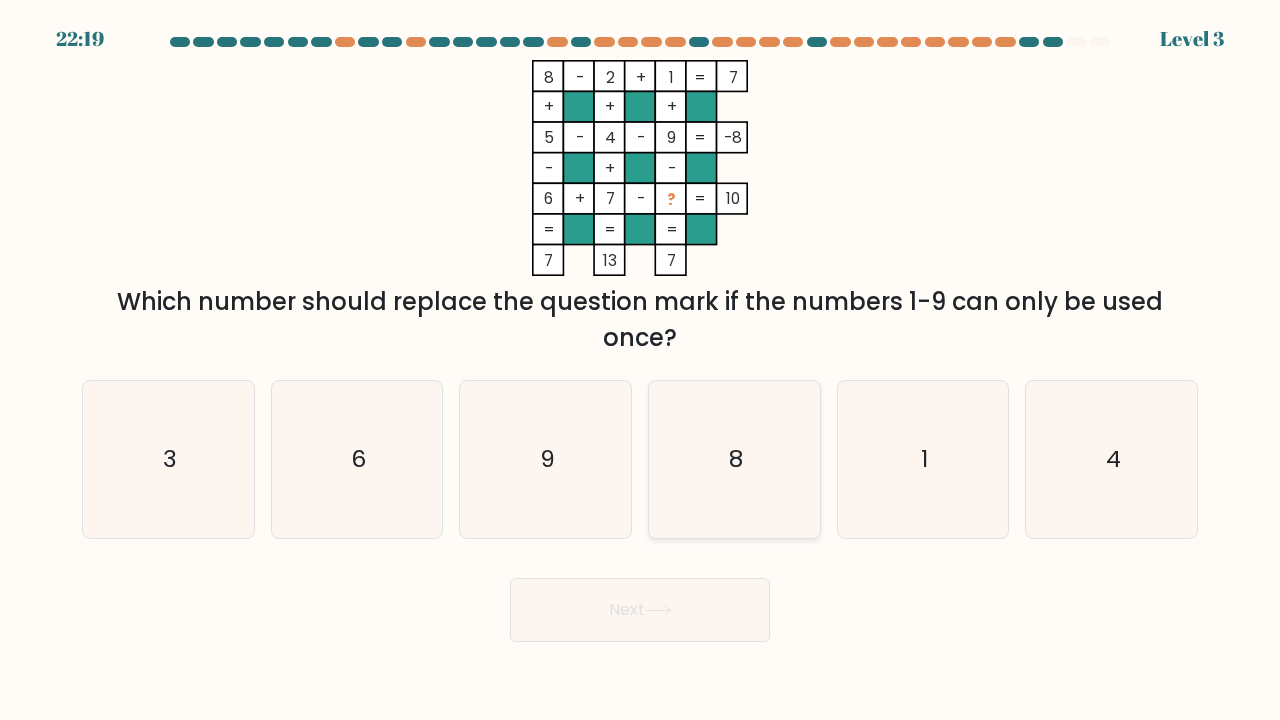 click on "8" 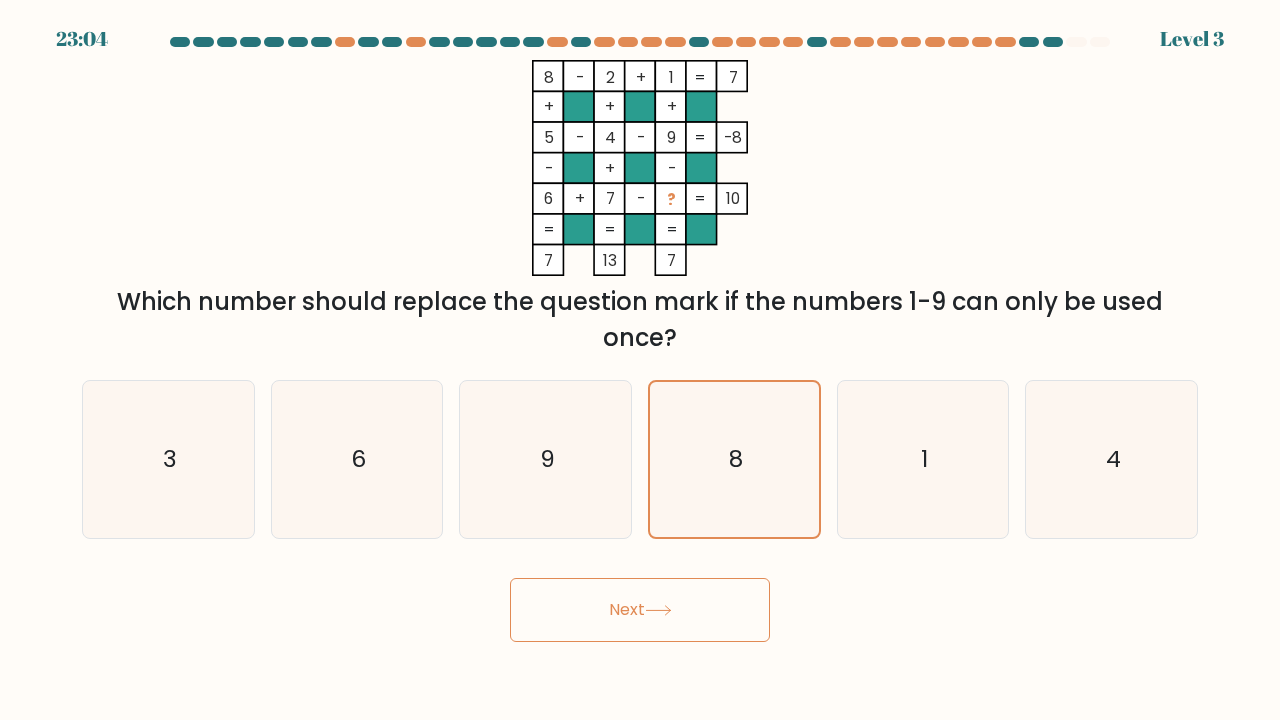 click on "Next" at bounding box center [640, 610] 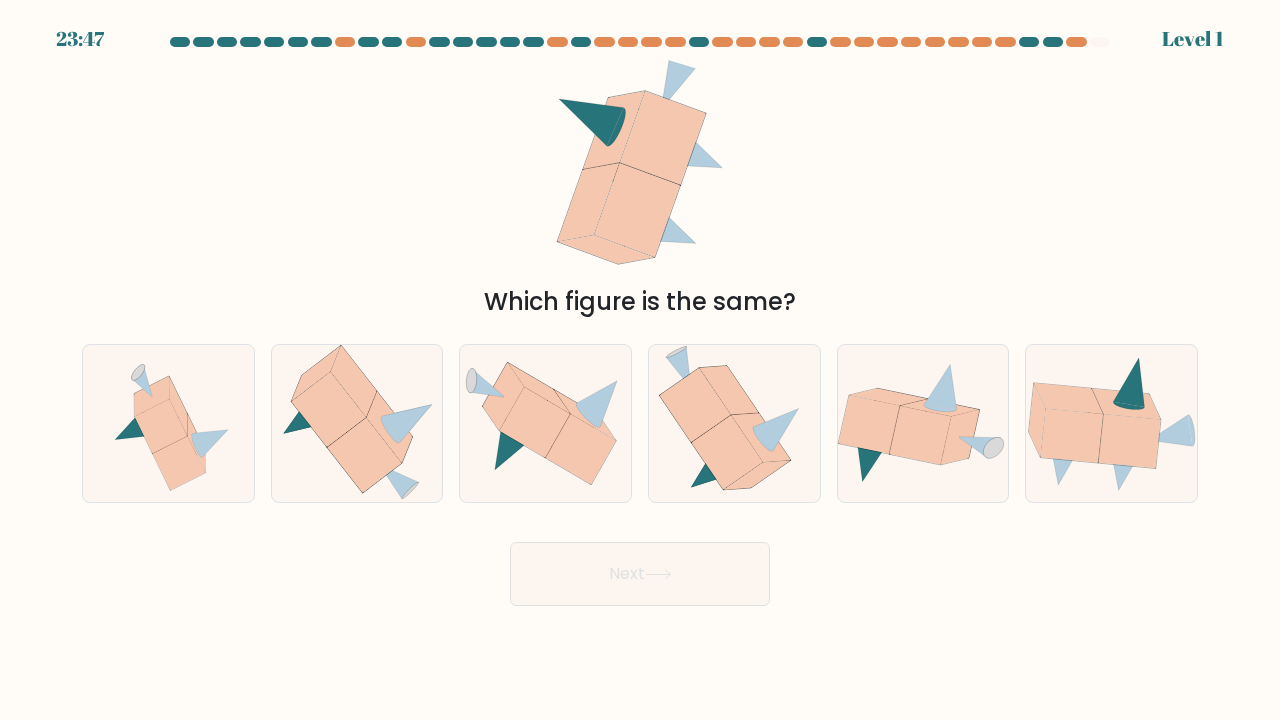 click 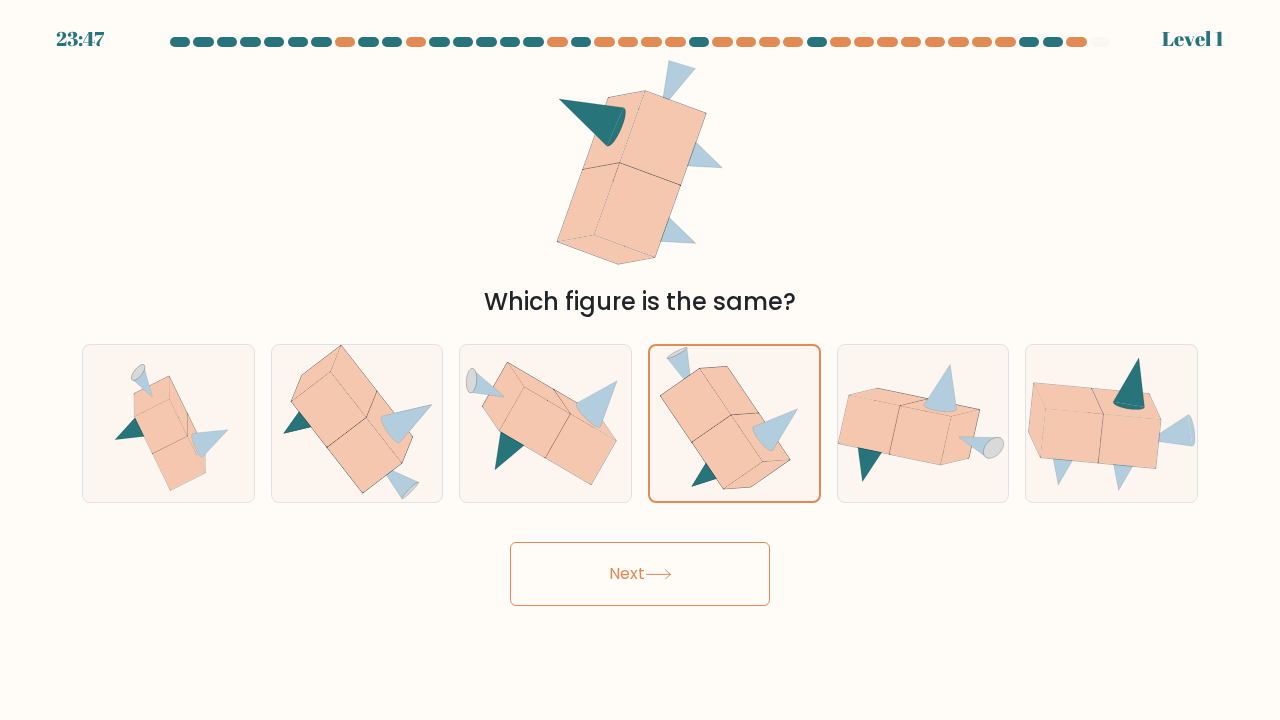 click on "Next" at bounding box center [640, 574] 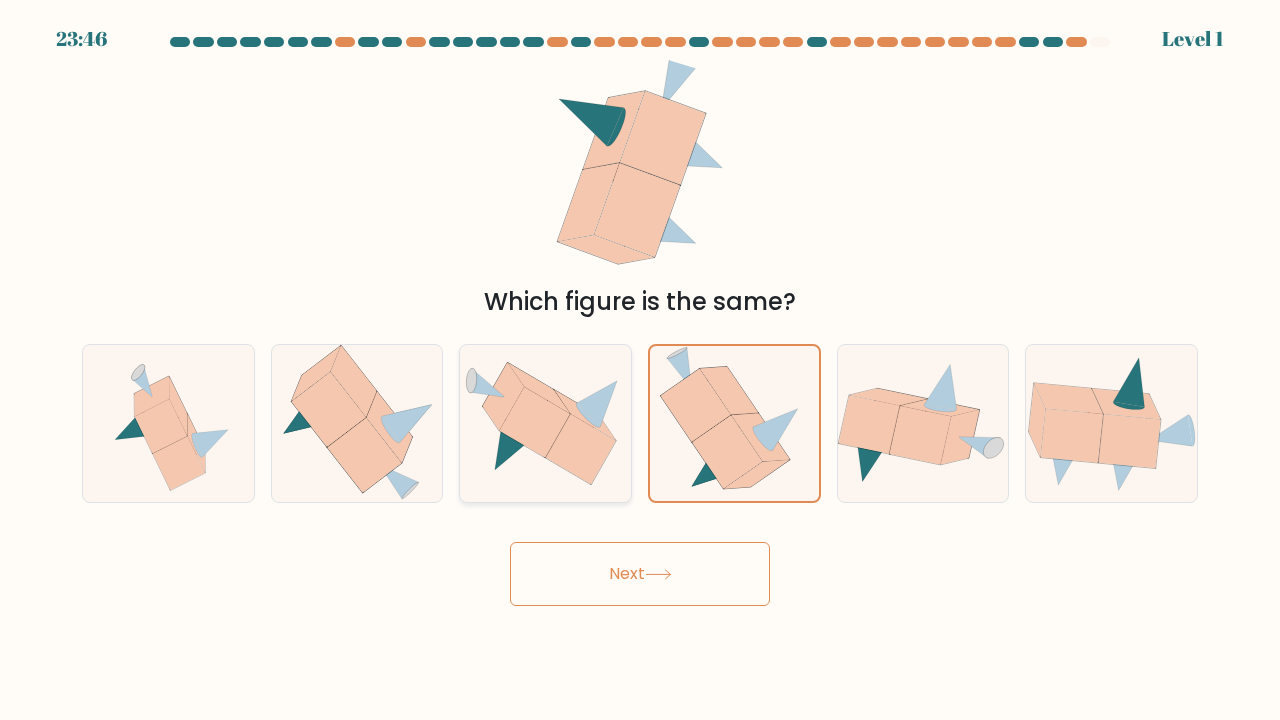 click 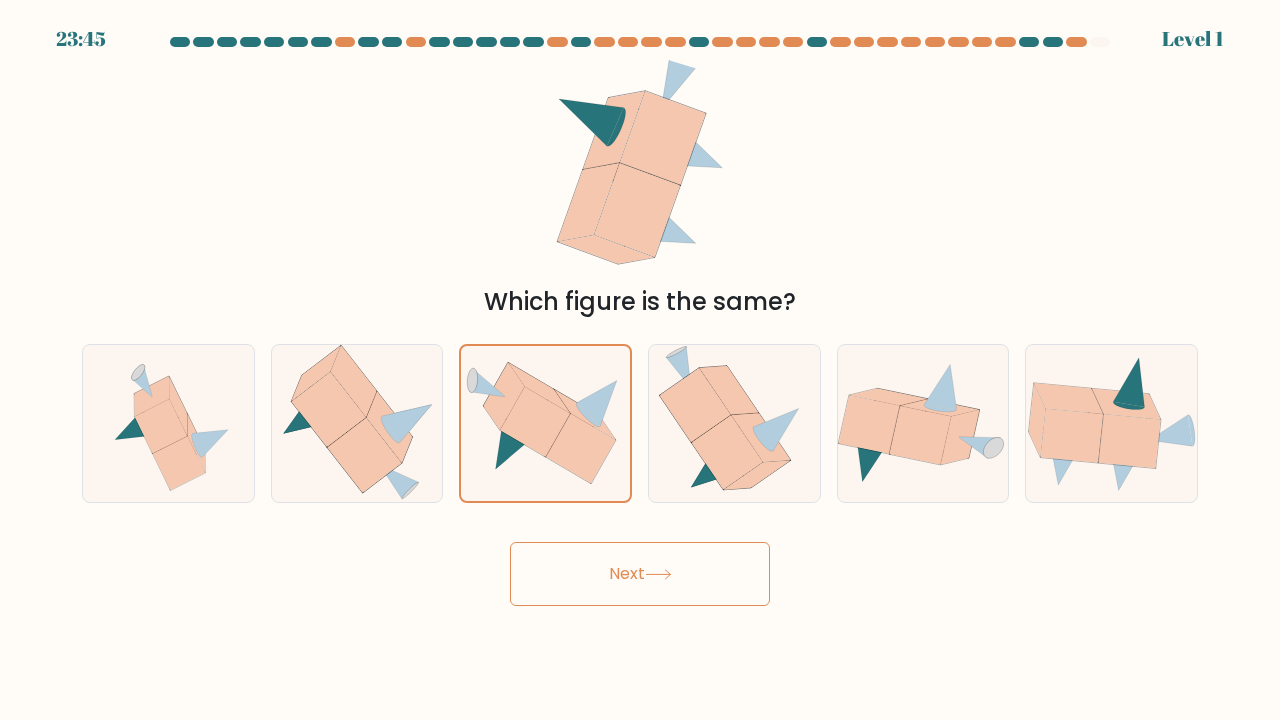 drag, startPoint x: 607, startPoint y: 532, endPoint x: 611, endPoint y: 565, distance: 33.24154 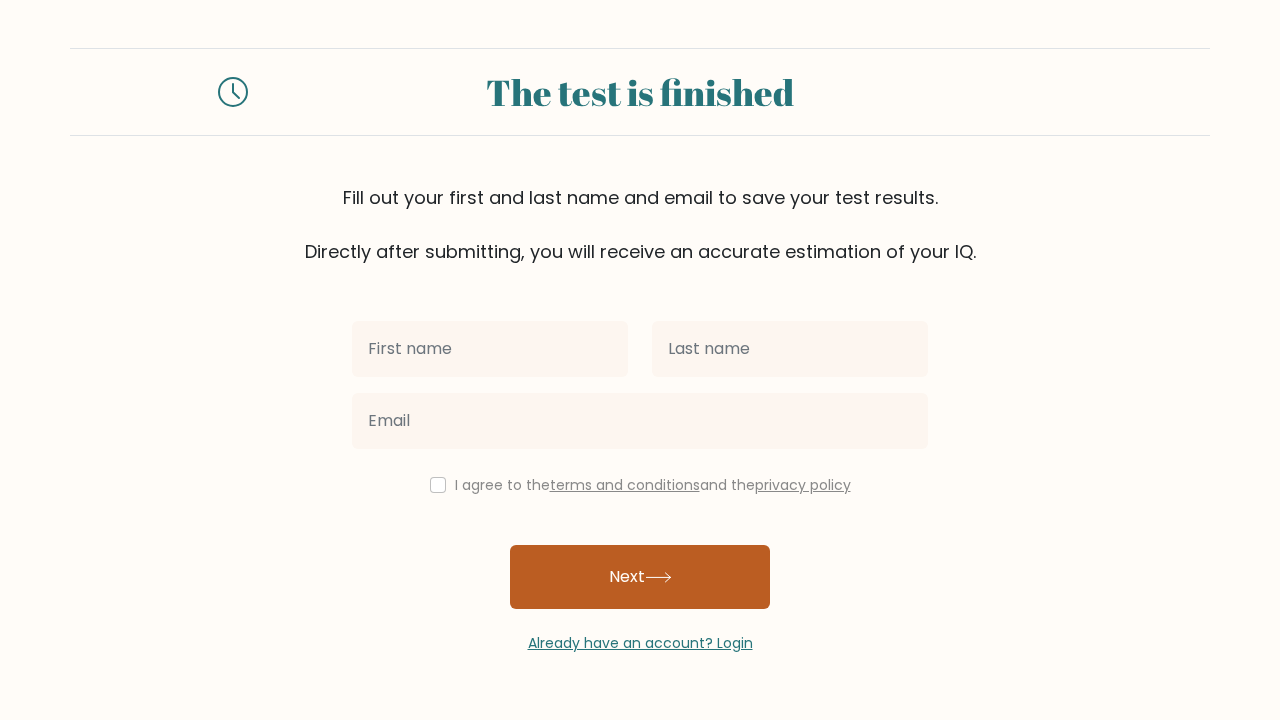 scroll, scrollTop: 0, scrollLeft: 0, axis: both 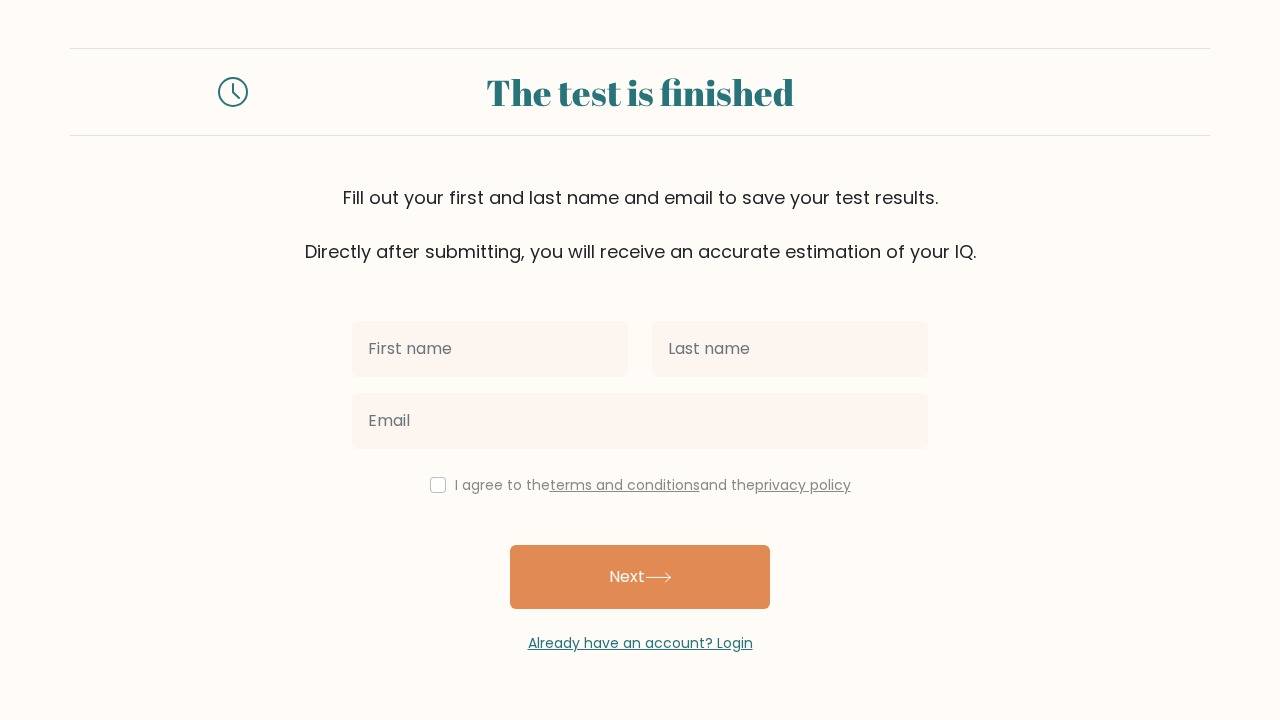 click on "I agree to the  terms and conditions  and the  privacy policy
Next
Already have an account? Login" at bounding box center [640, 459] 